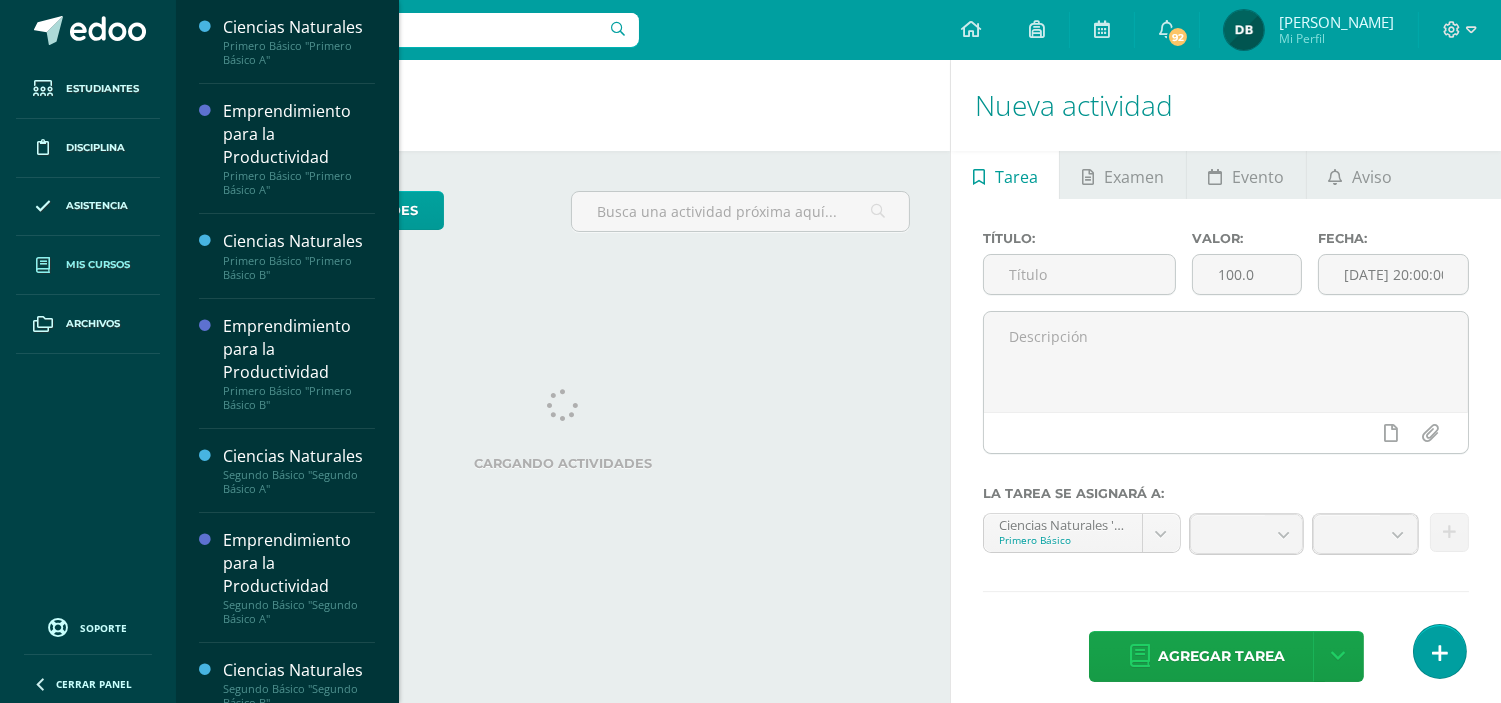 scroll, scrollTop: 0, scrollLeft: 0, axis: both 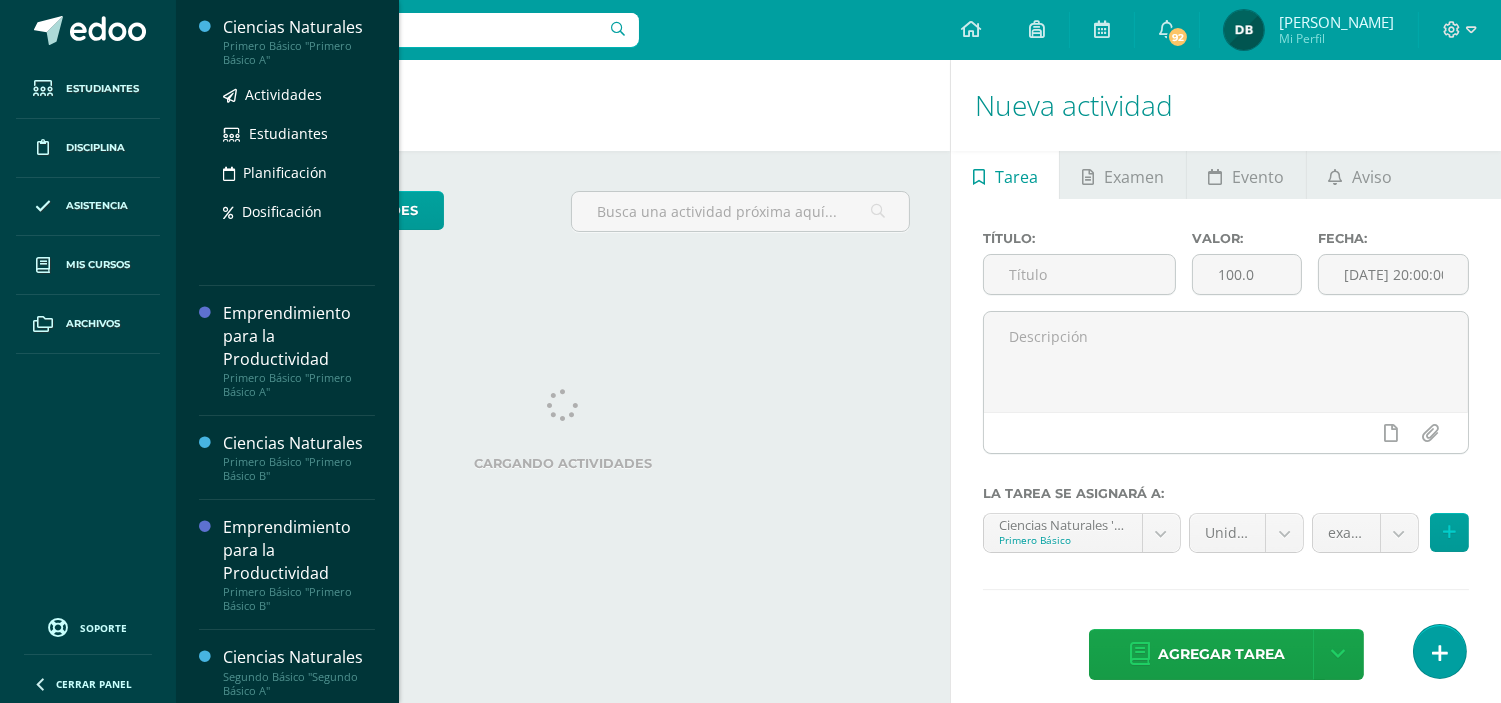 click on "Ciencias Naturales" at bounding box center (299, 27) 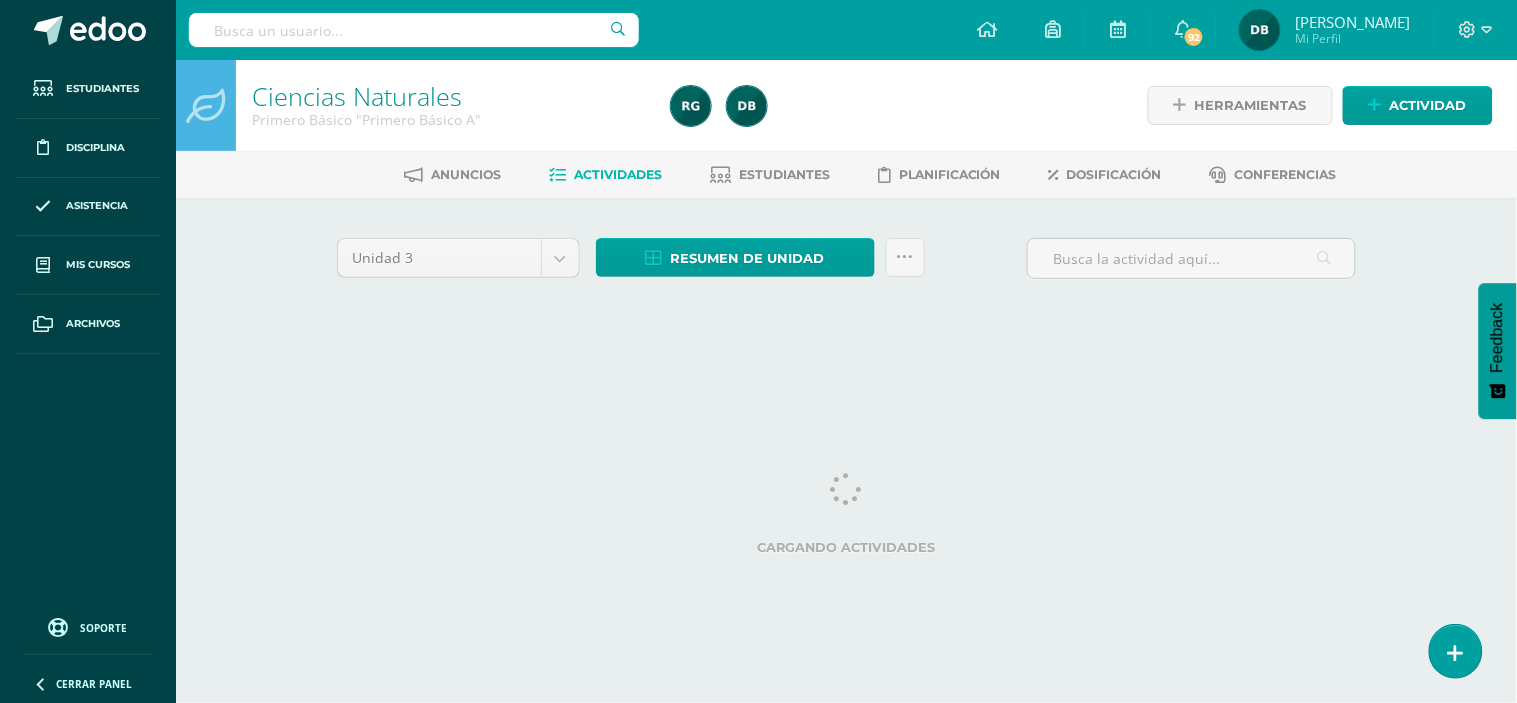 scroll, scrollTop: 0, scrollLeft: 0, axis: both 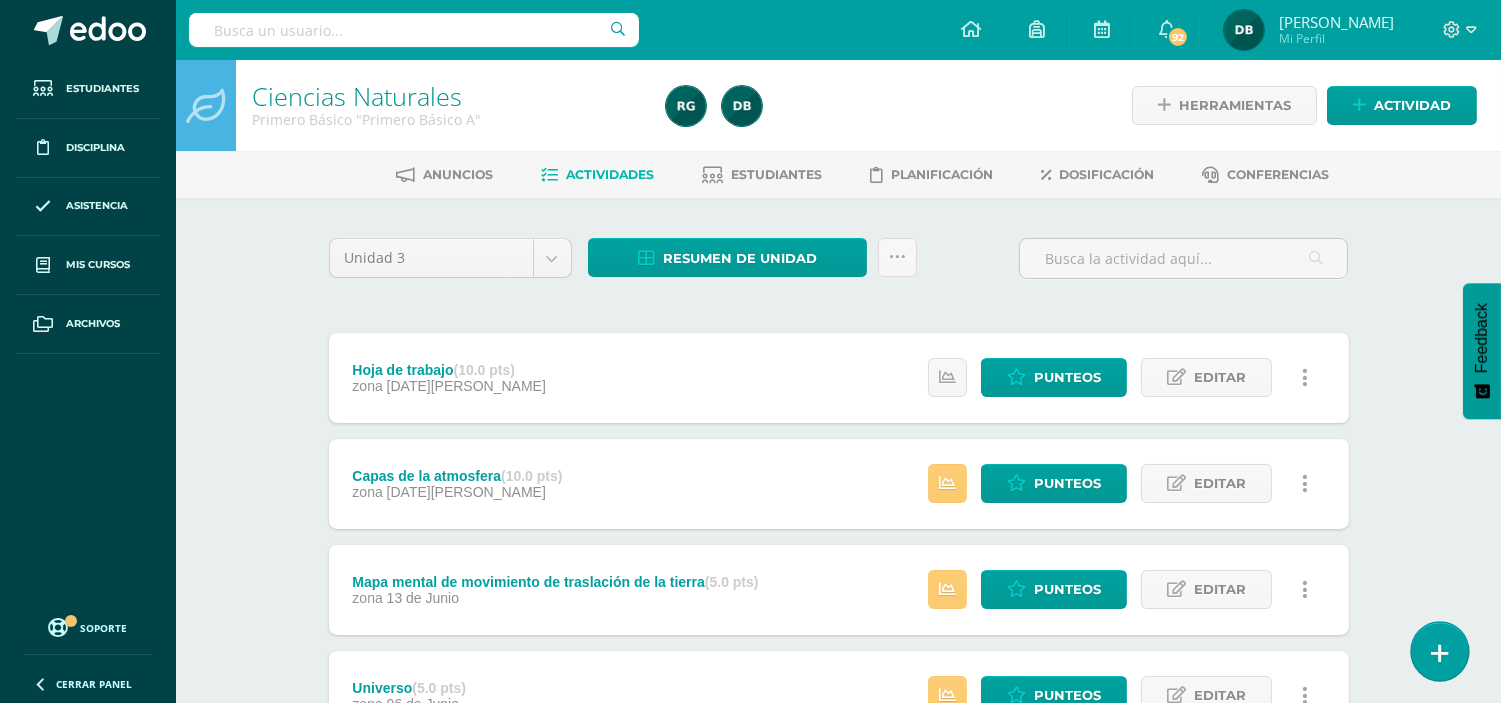 click at bounding box center (1439, 651) 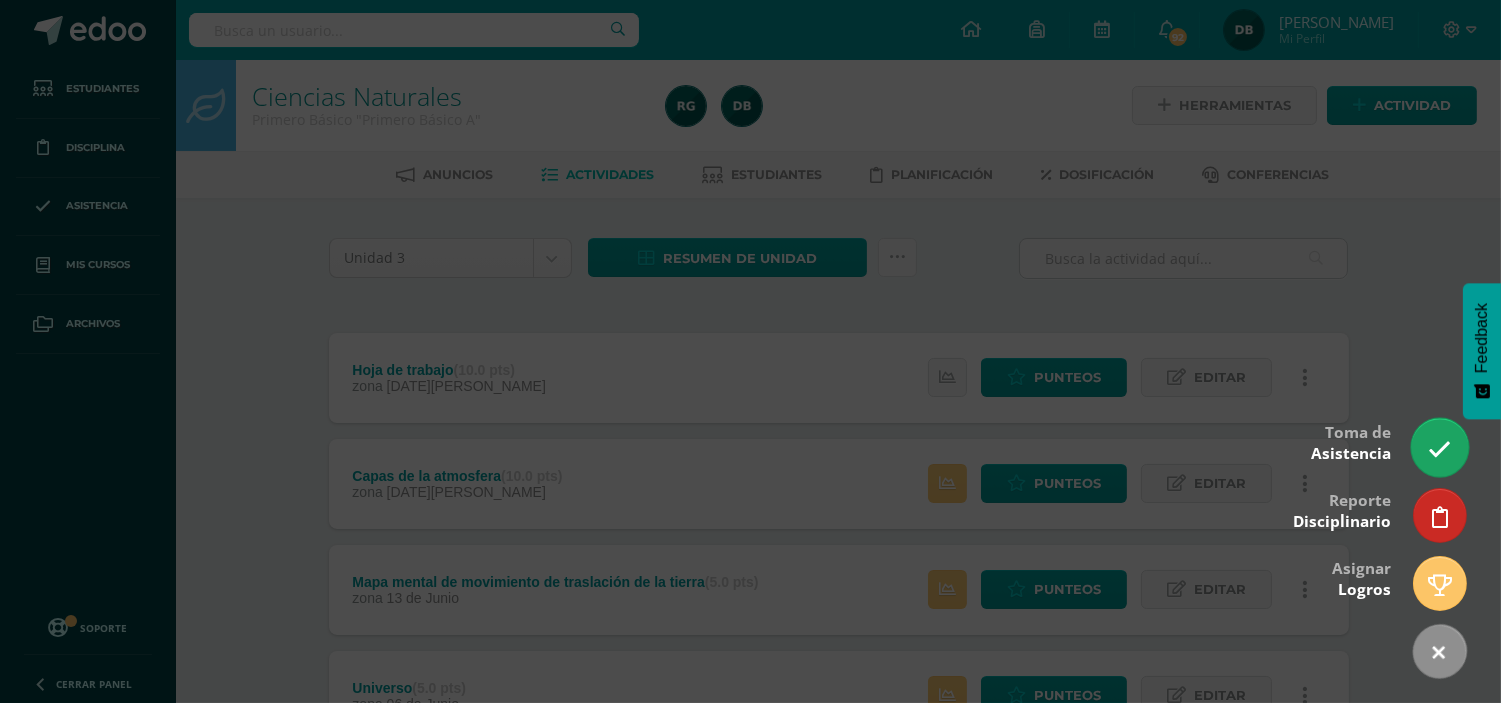 click at bounding box center (1439, 449) 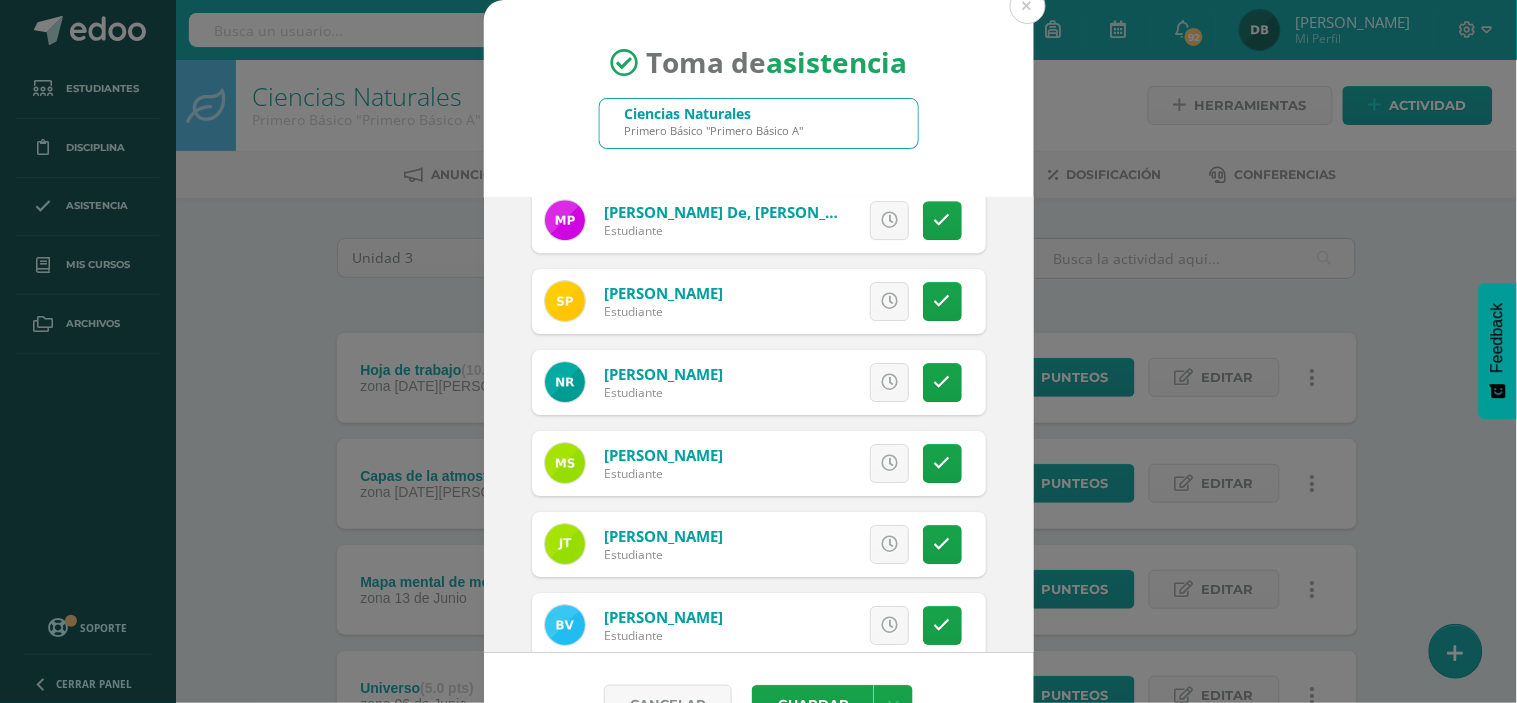 scroll, scrollTop: 1837, scrollLeft: 0, axis: vertical 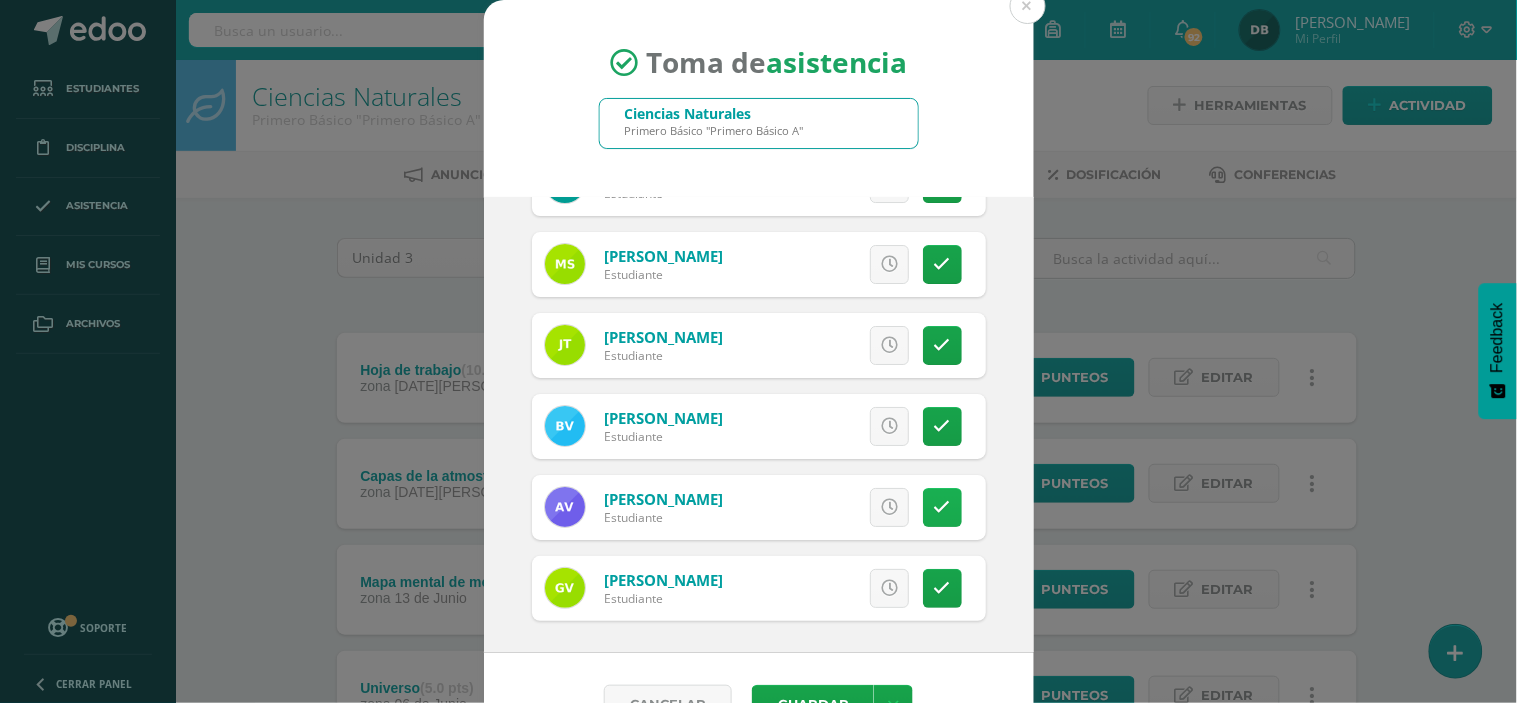 click at bounding box center [942, 507] 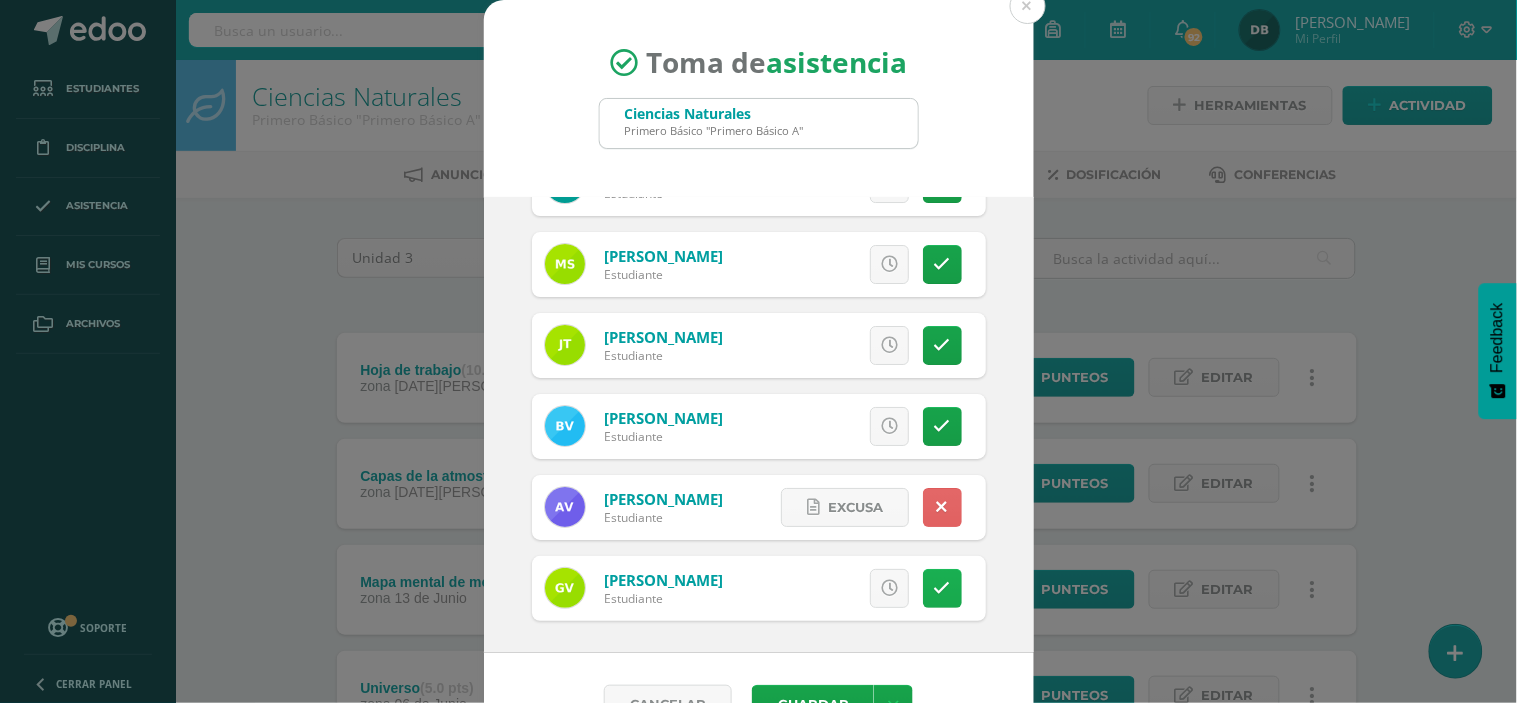 click at bounding box center (942, 588) 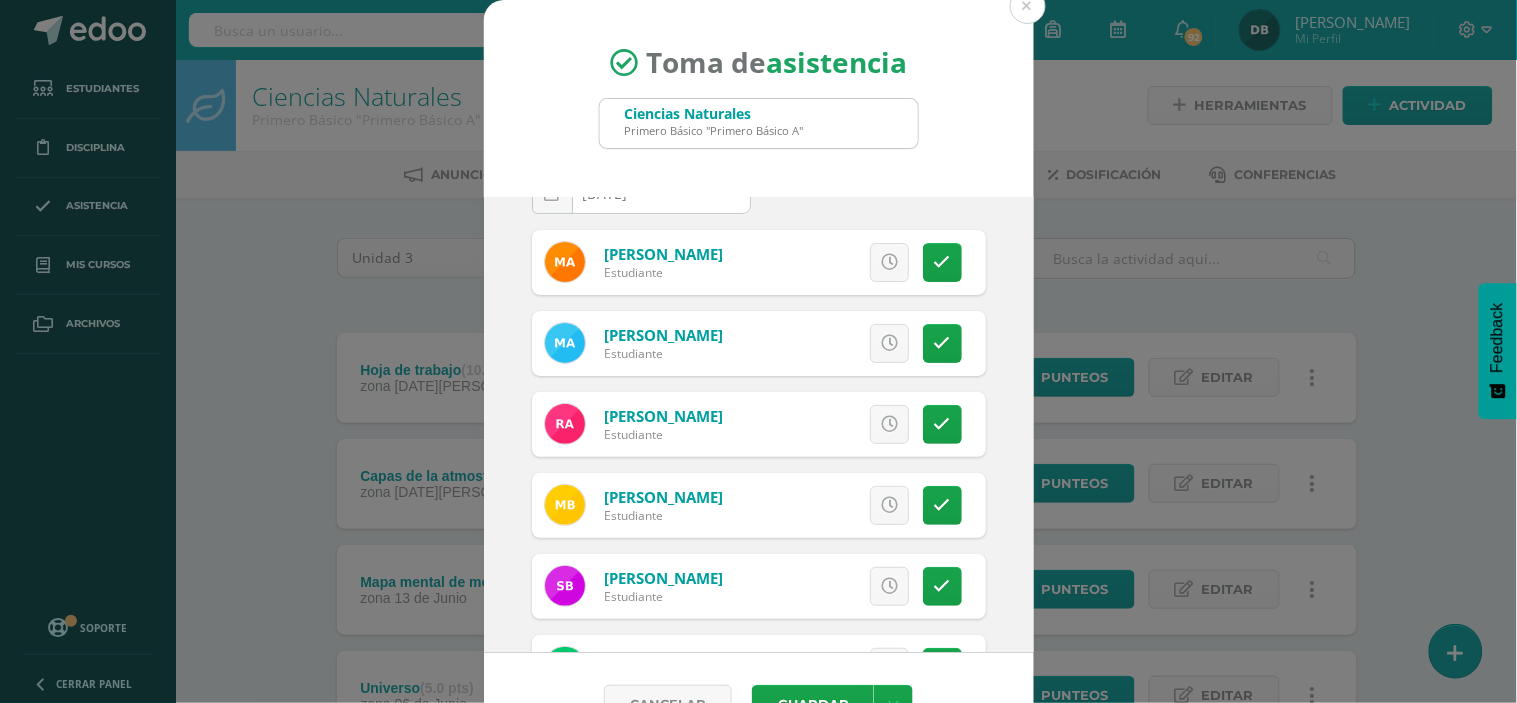 scroll, scrollTop: 73, scrollLeft: 0, axis: vertical 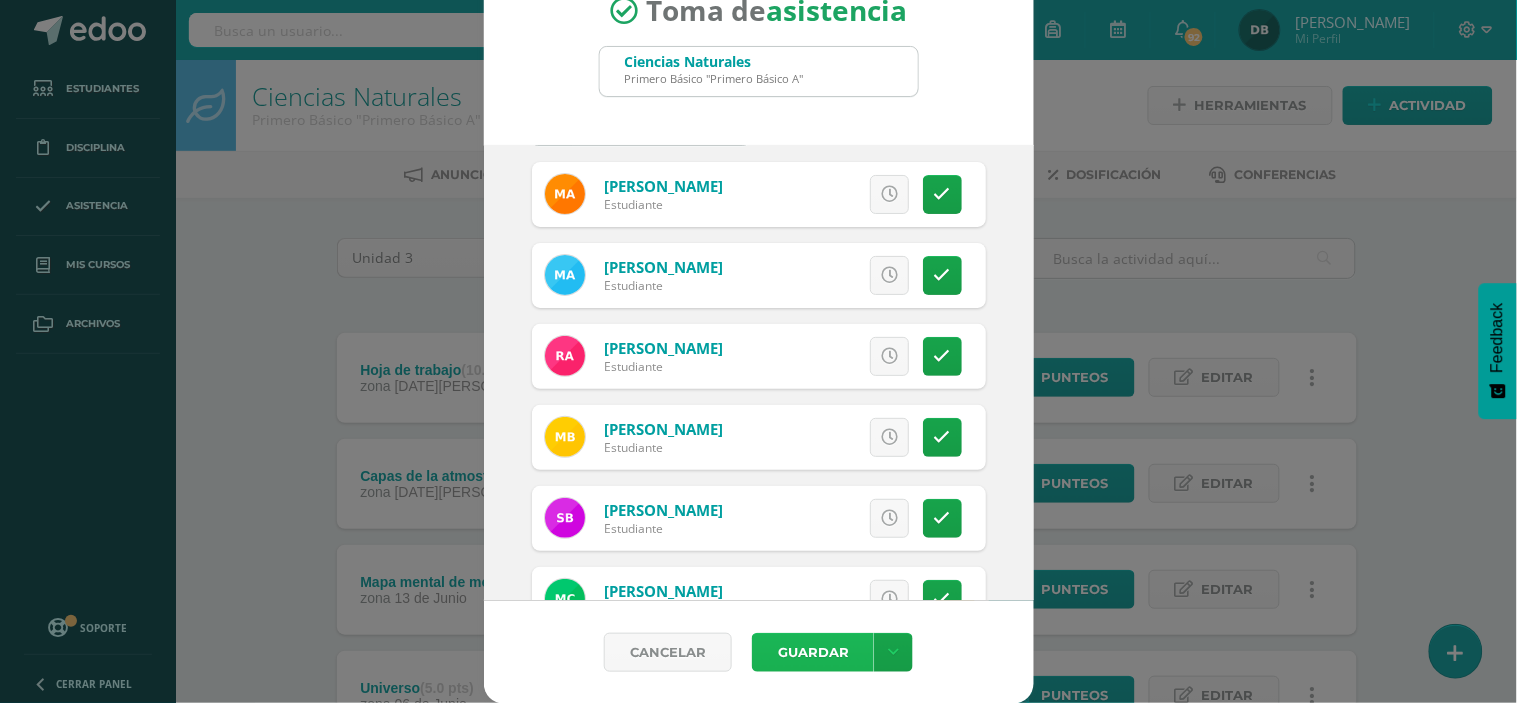 click on "Guardar" at bounding box center [813, 652] 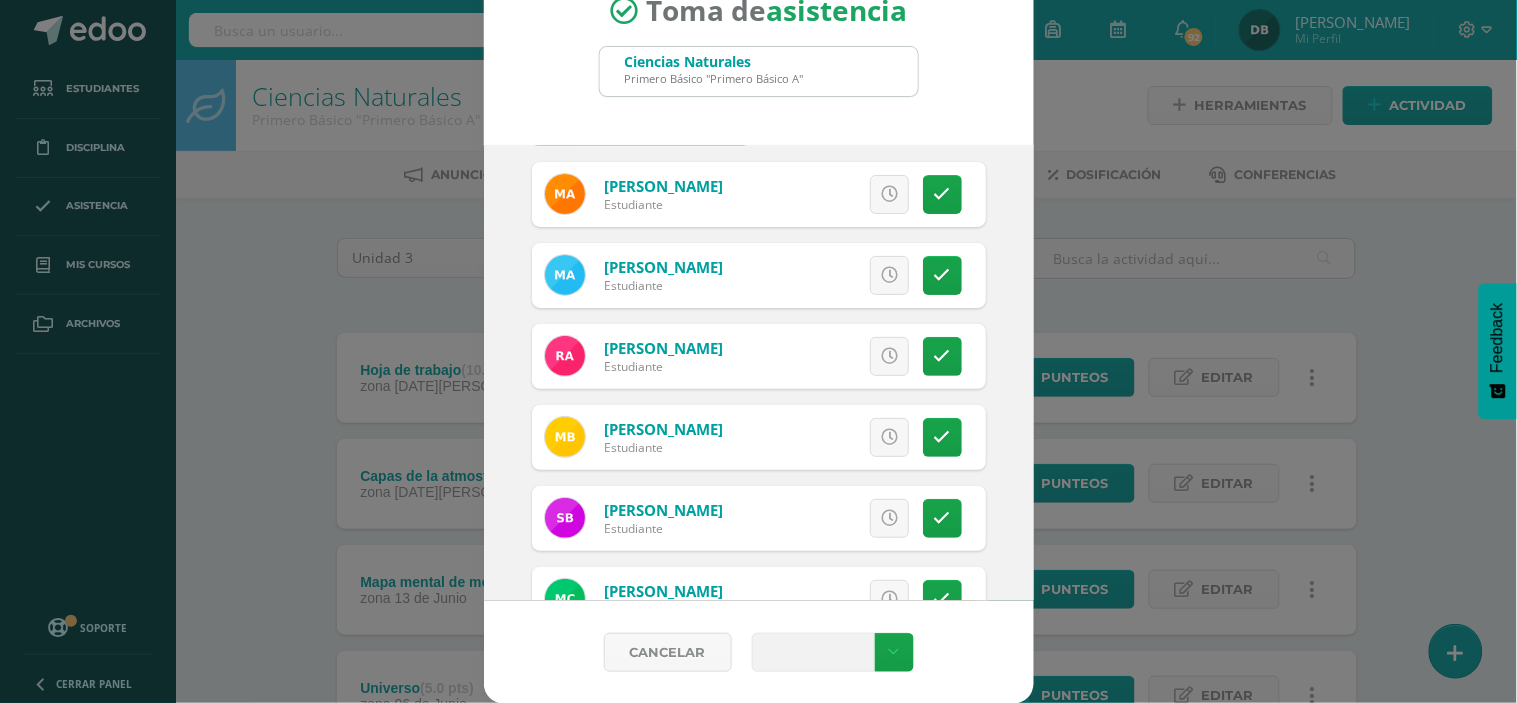 click at bounding box center [813, 652] 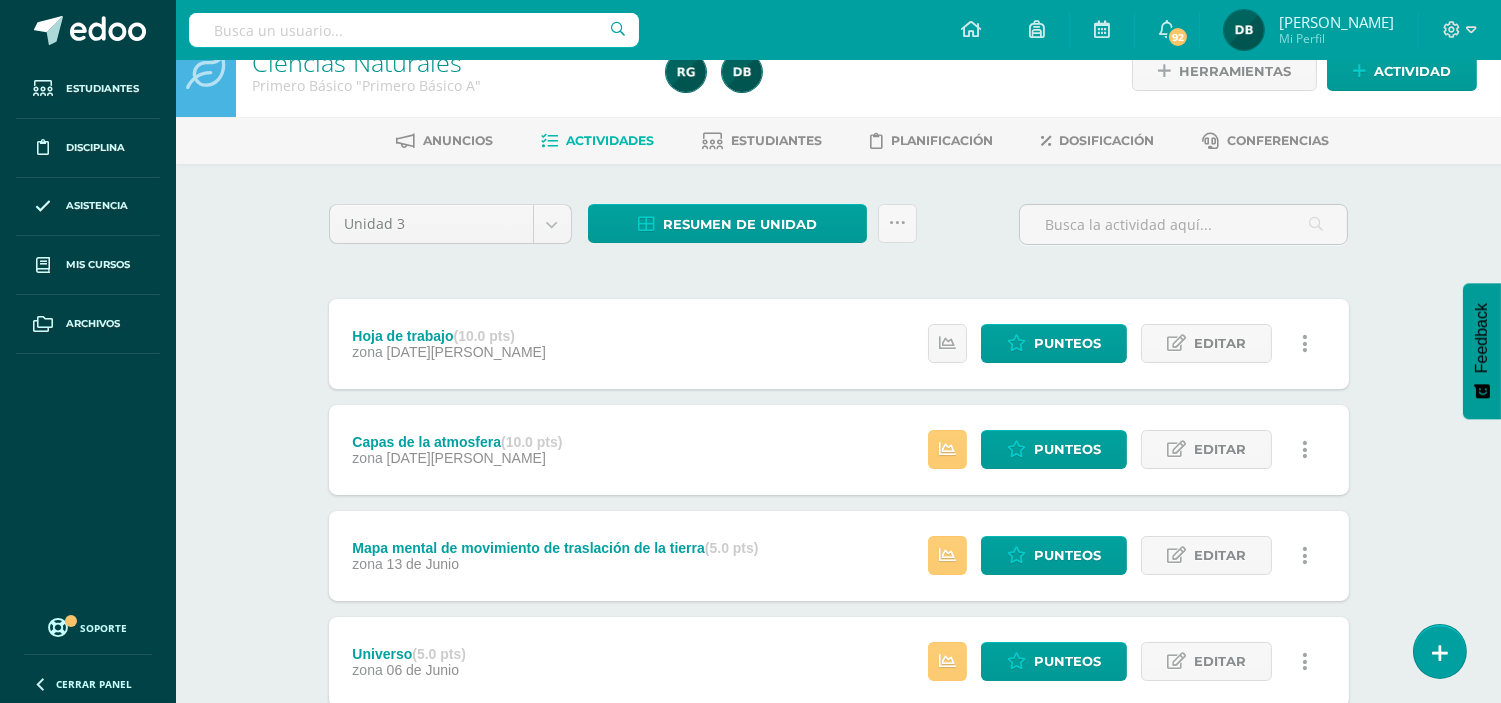 scroll, scrollTop: 0, scrollLeft: 0, axis: both 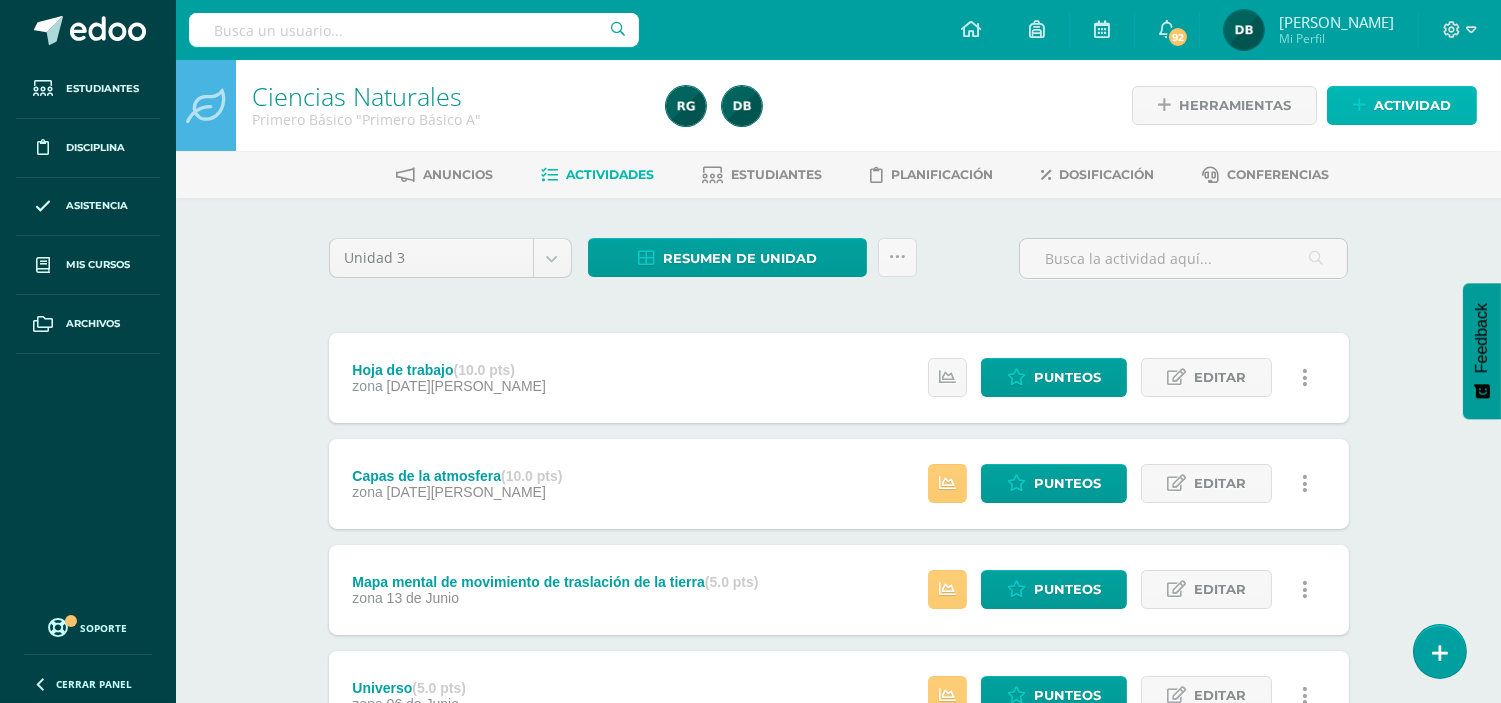 click on "Actividad" at bounding box center (1412, 105) 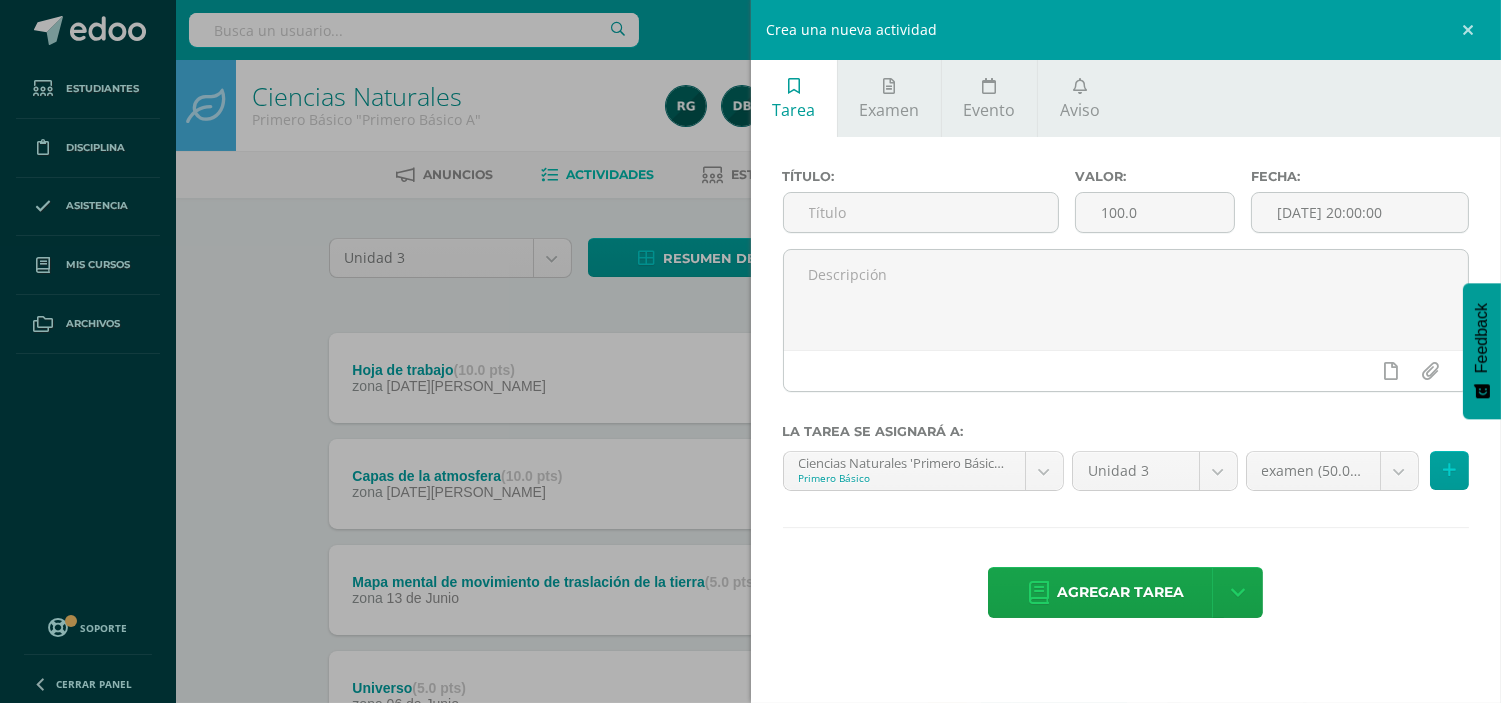 click on "Crea una nueva actividad
Tarea Examen Evento Aviso Título: Valor: 100.0 Fecha: 2025-07-10 20:00:00 La tarea se asignará a:
Ciencias Naturales 'Primero Básico A'
Primero Básico
Ciencias Naturales 'Primero Básico A'
Ciencias Naturales 'Primero Básico B'
Emprendimiento para la Productividad 'Primero Básico A'
Emprendimiento para la Productividad 'Primero Básico B'
Ciencias Naturales 'Segundo Básico A'
Ciencias Naturales 'Segundo Básico B'
Emprendimiento para la Productividad 'Segundo Básico A'
Emprendimiento para la Productividad 'Segundo Básico B'
Unidad 3
1" at bounding box center (750, 351) 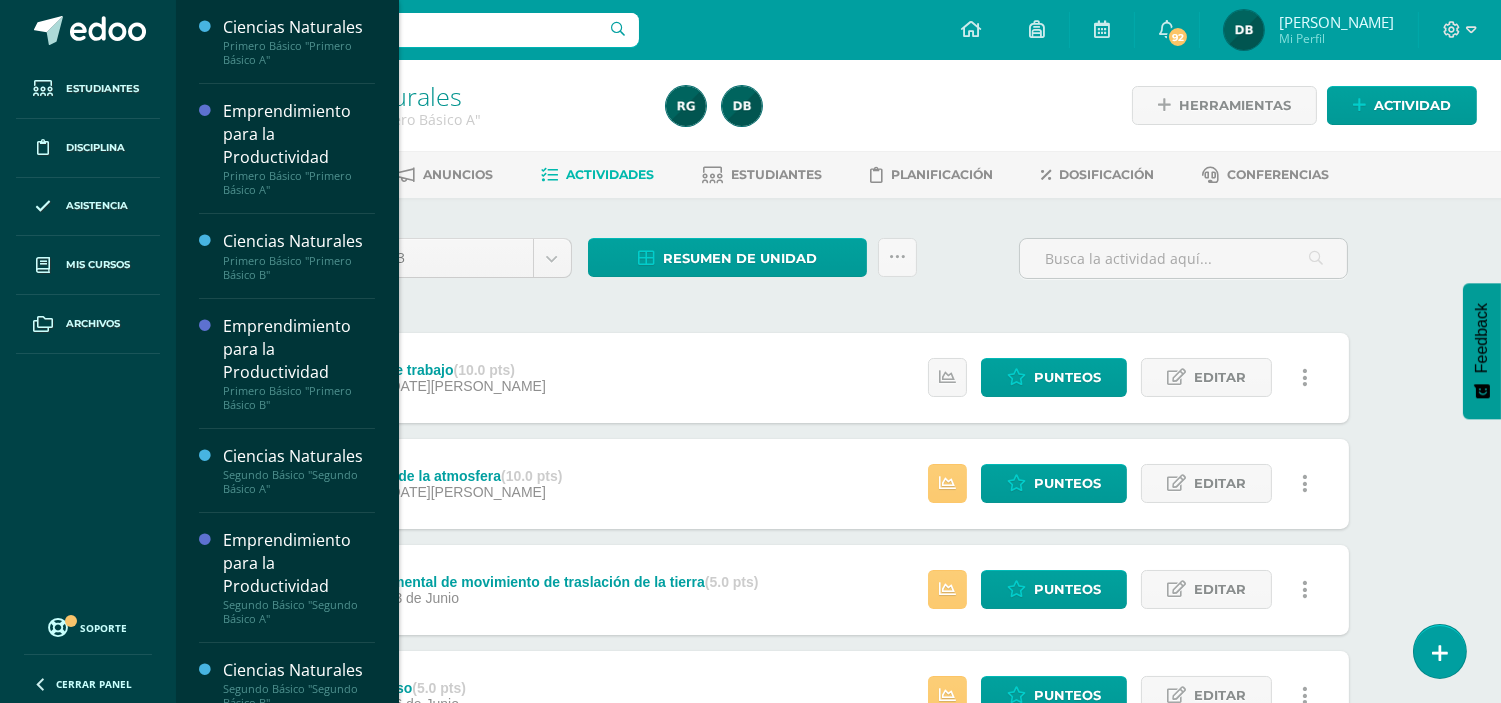 click on "Mis cursos" at bounding box center [88, 265] 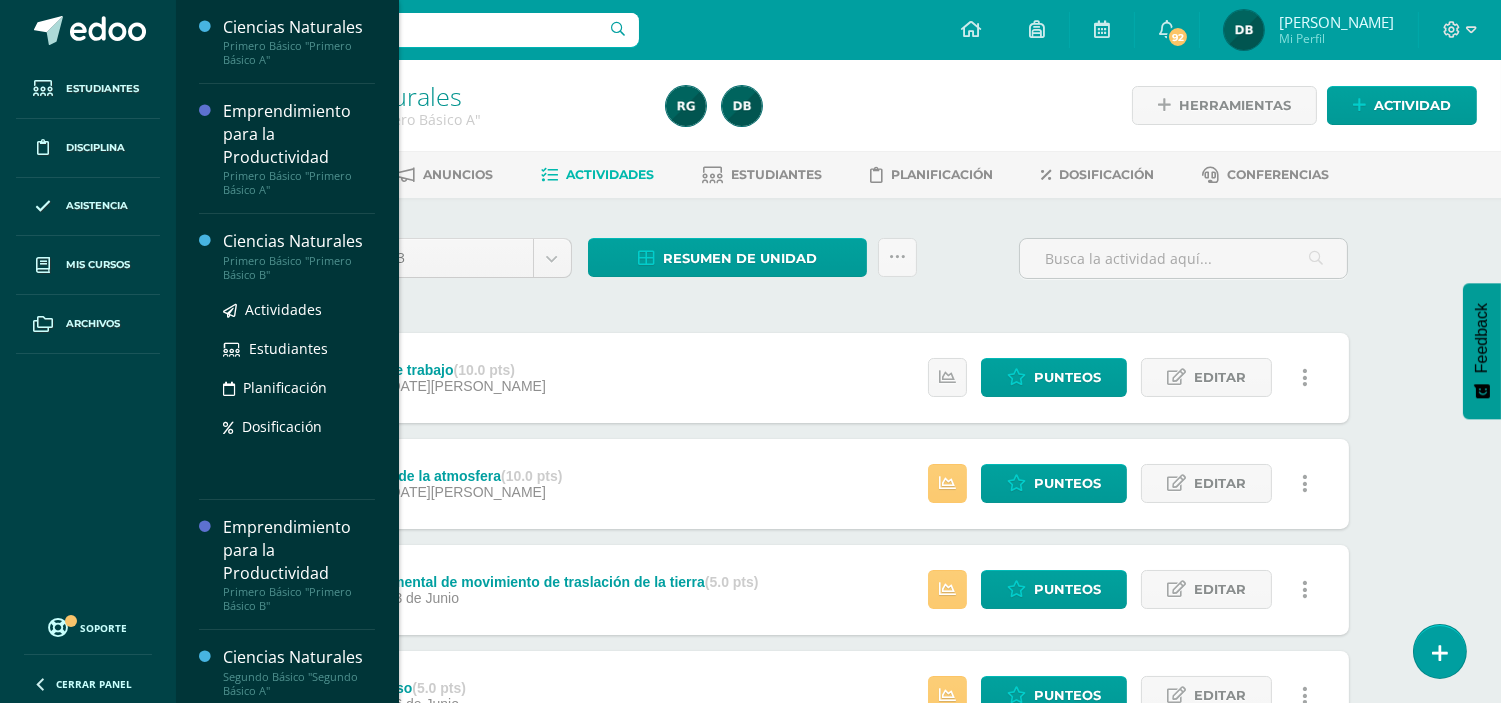 click on "Ciencias Naturales" at bounding box center [299, 241] 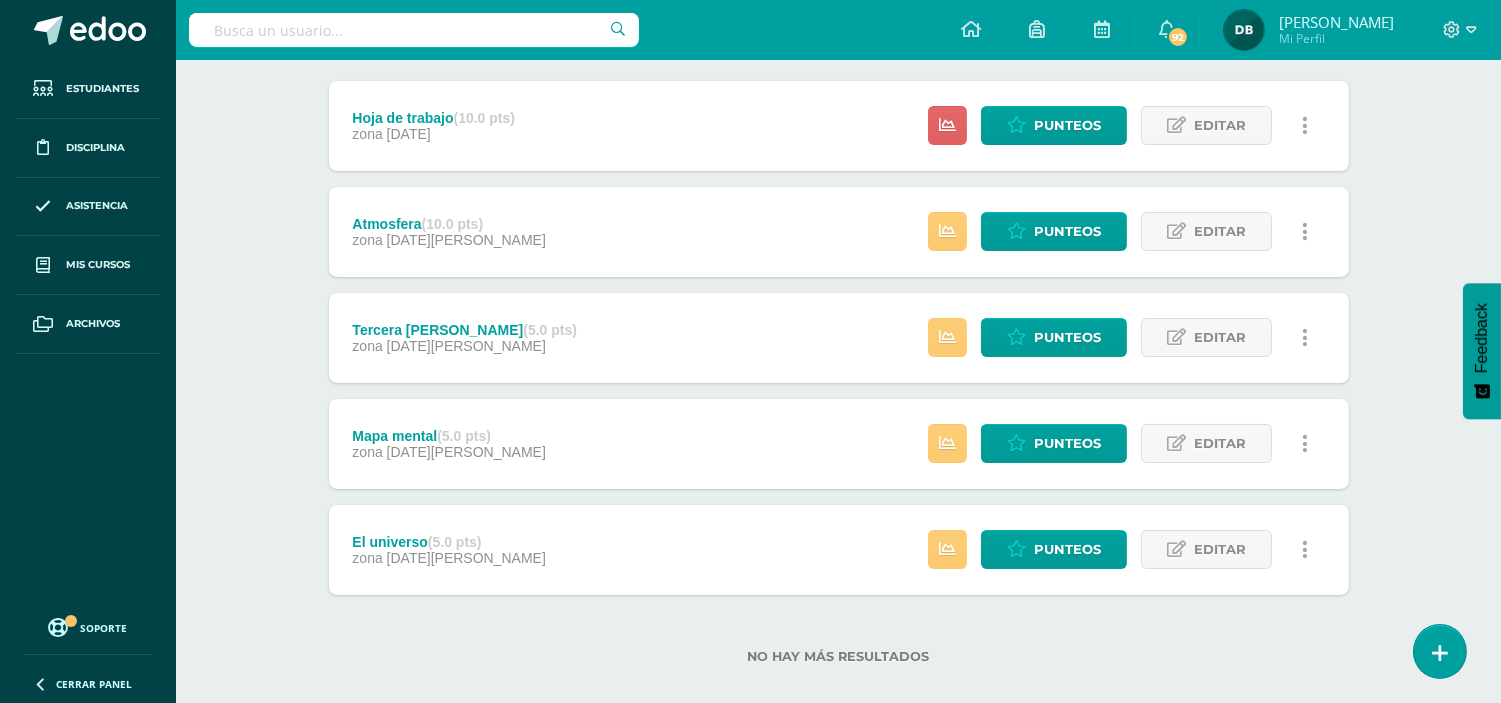 scroll, scrollTop: 254, scrollLeft: 0, axis: vertical 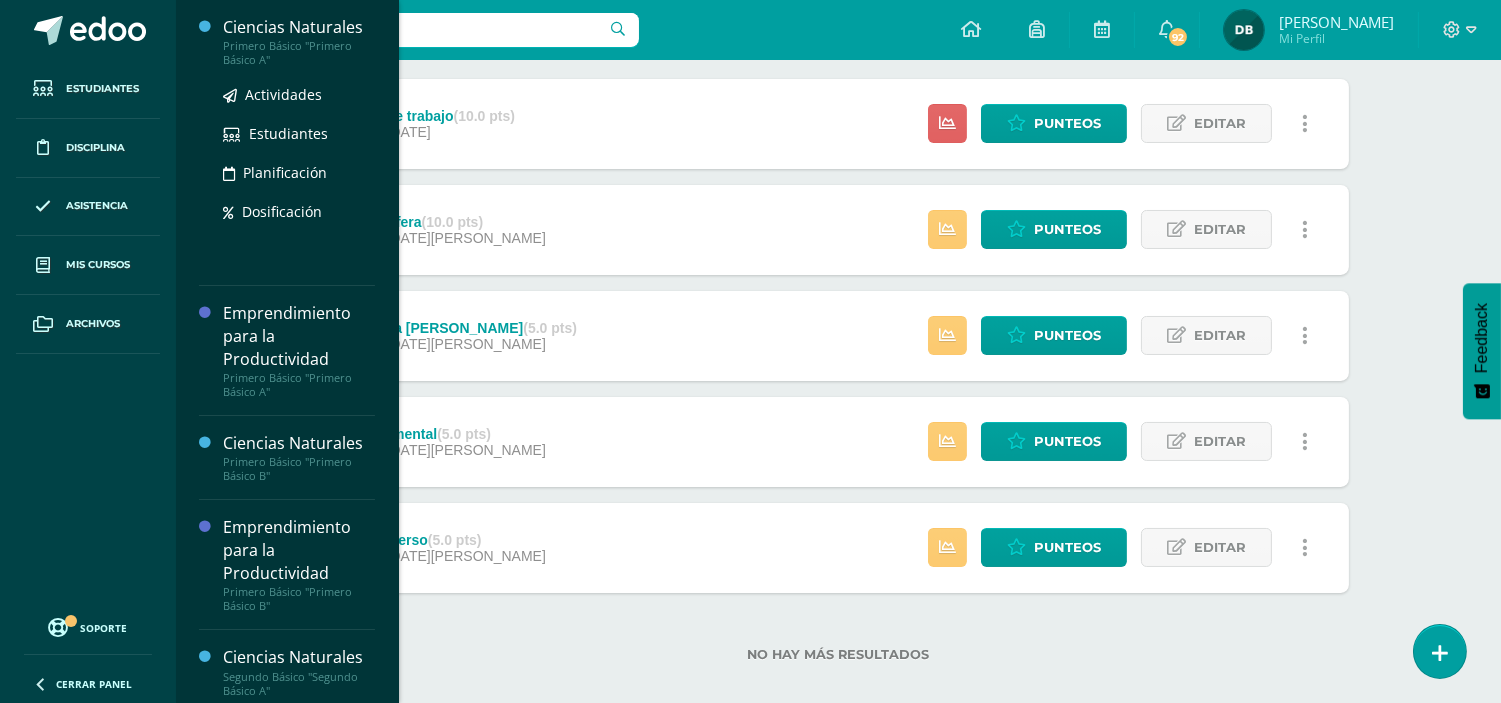 click on "Ciencias Naturales" at bounding box center (299, 27) 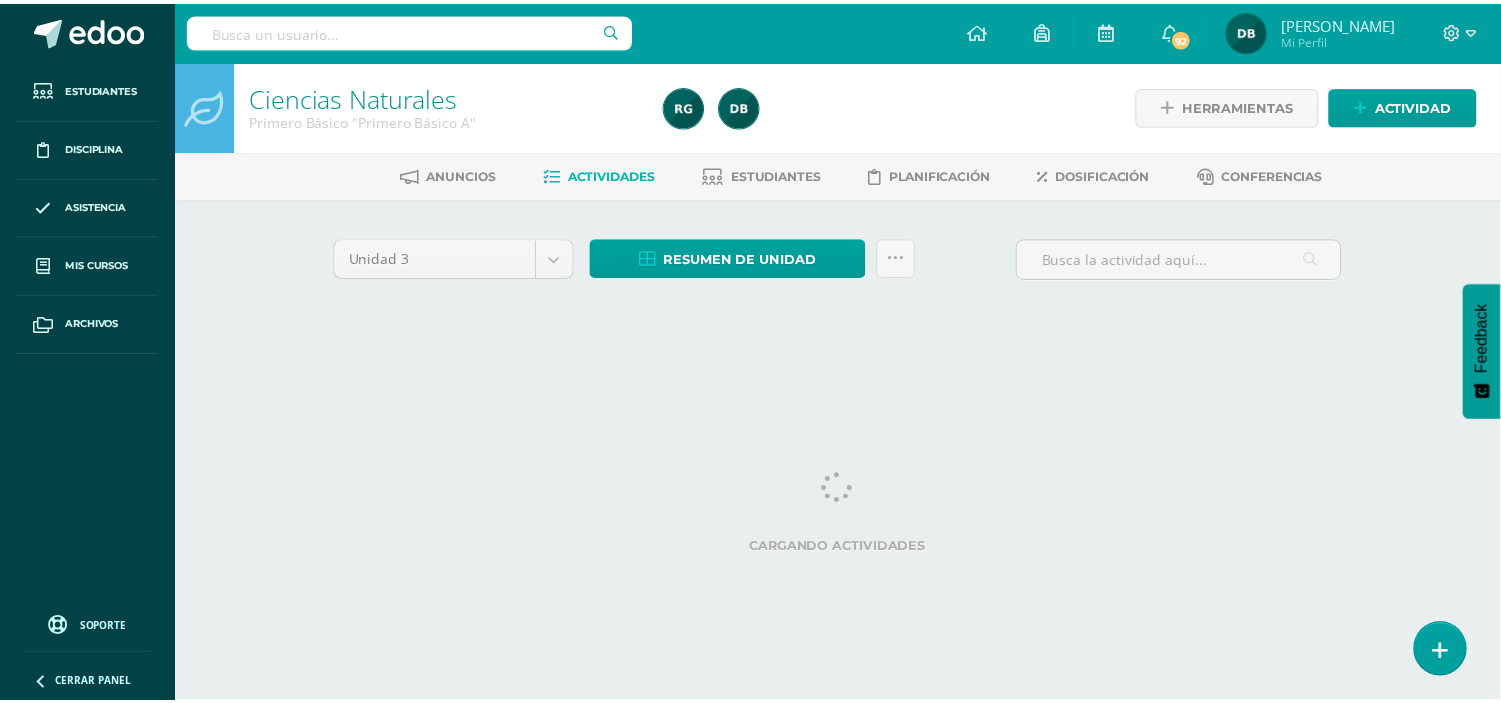 scroll, scrollTop: 0, scrollLeft: 0, axis: both 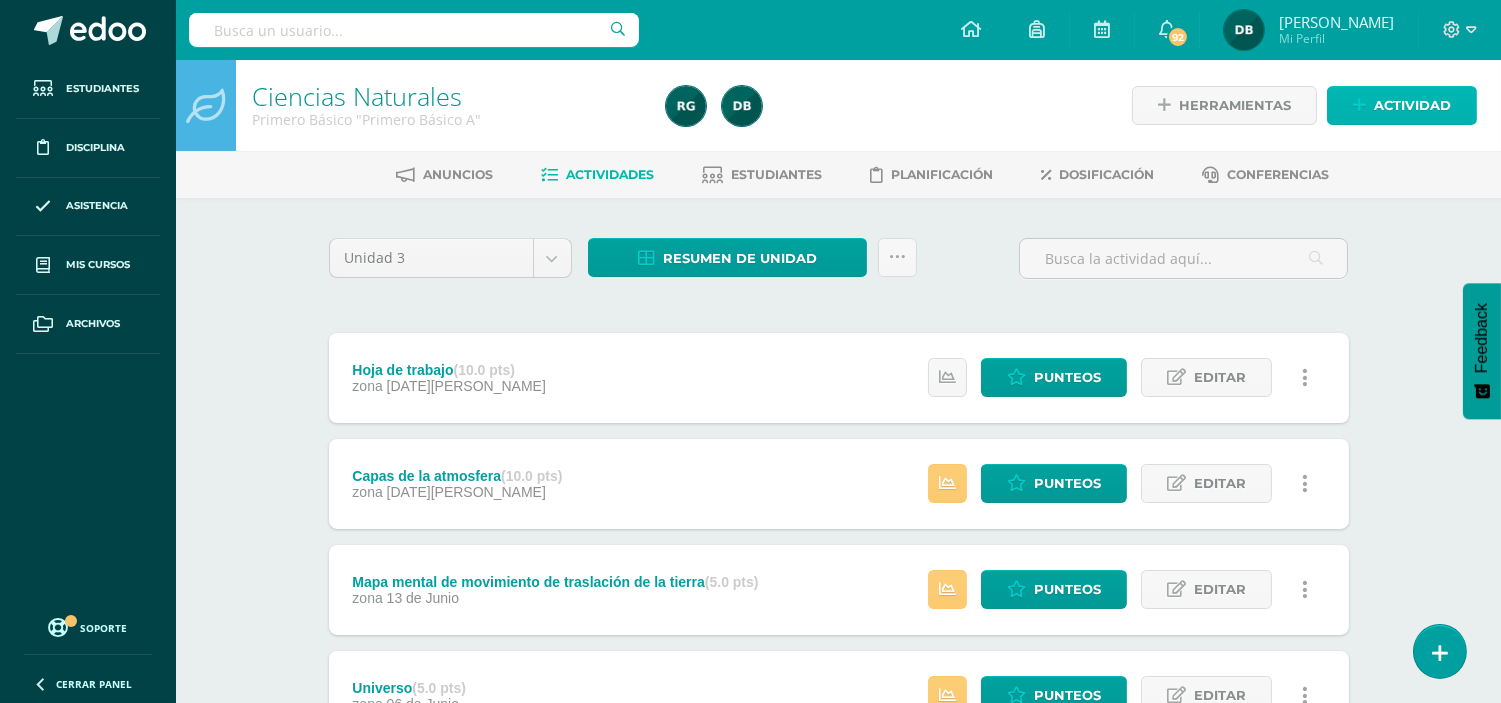 click on "Actividad" at bounding box center (1412, 105) 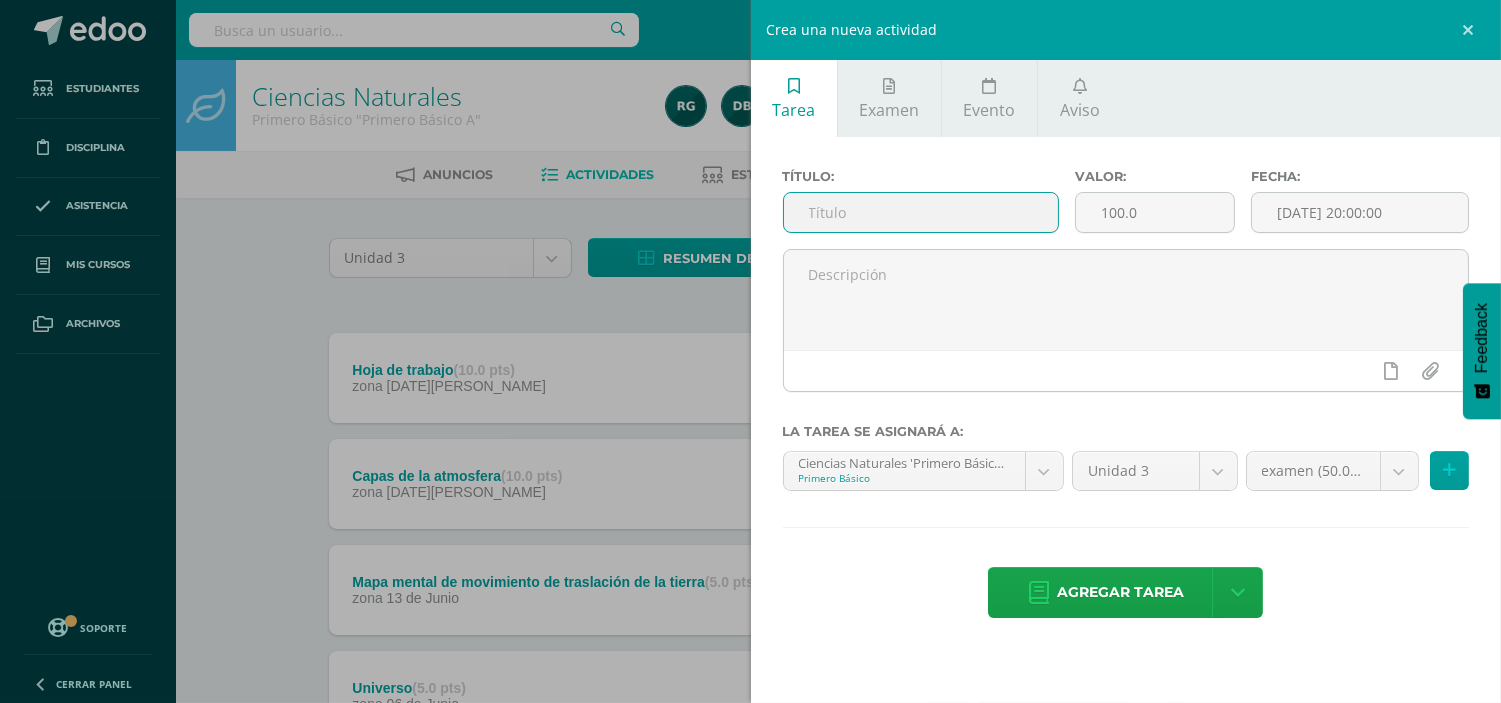 click at bounding box center (921, 212) 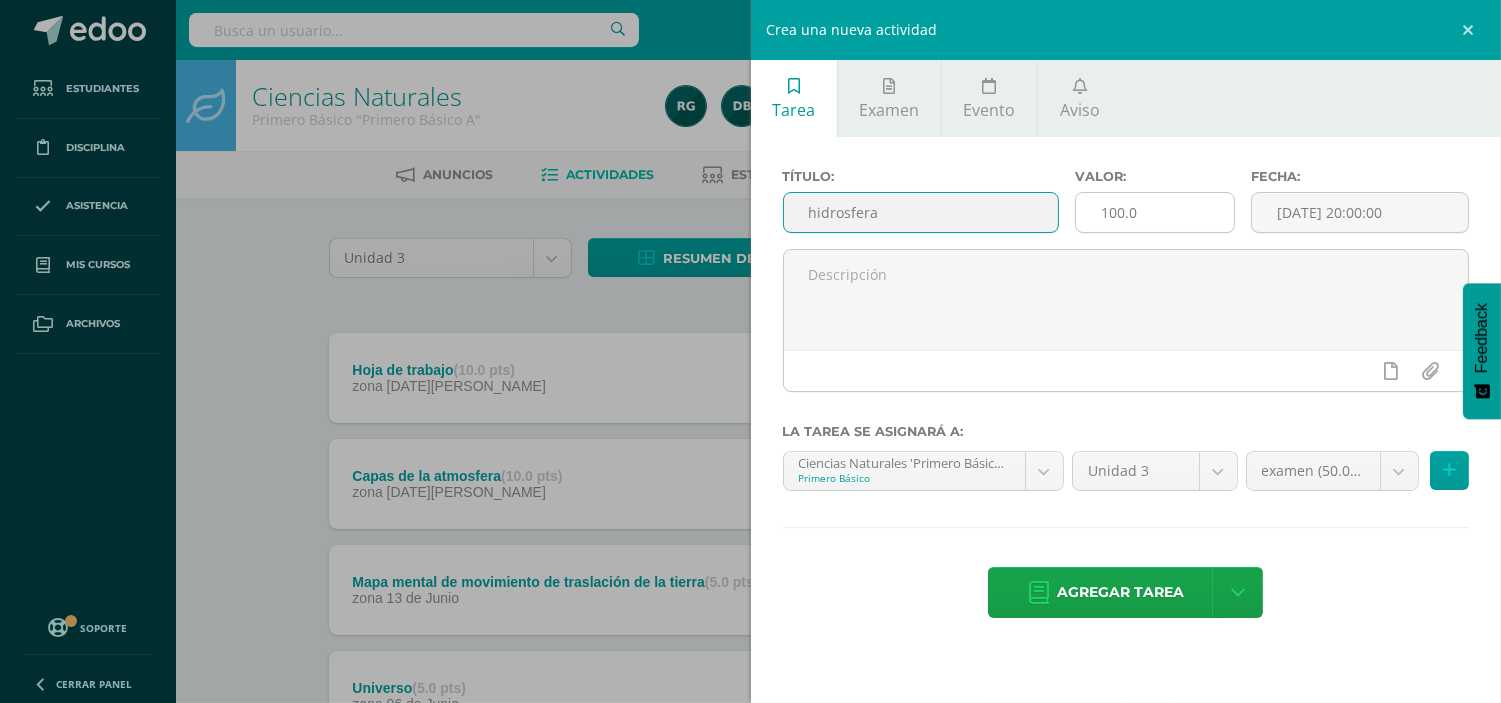 type on "hidrosfera" 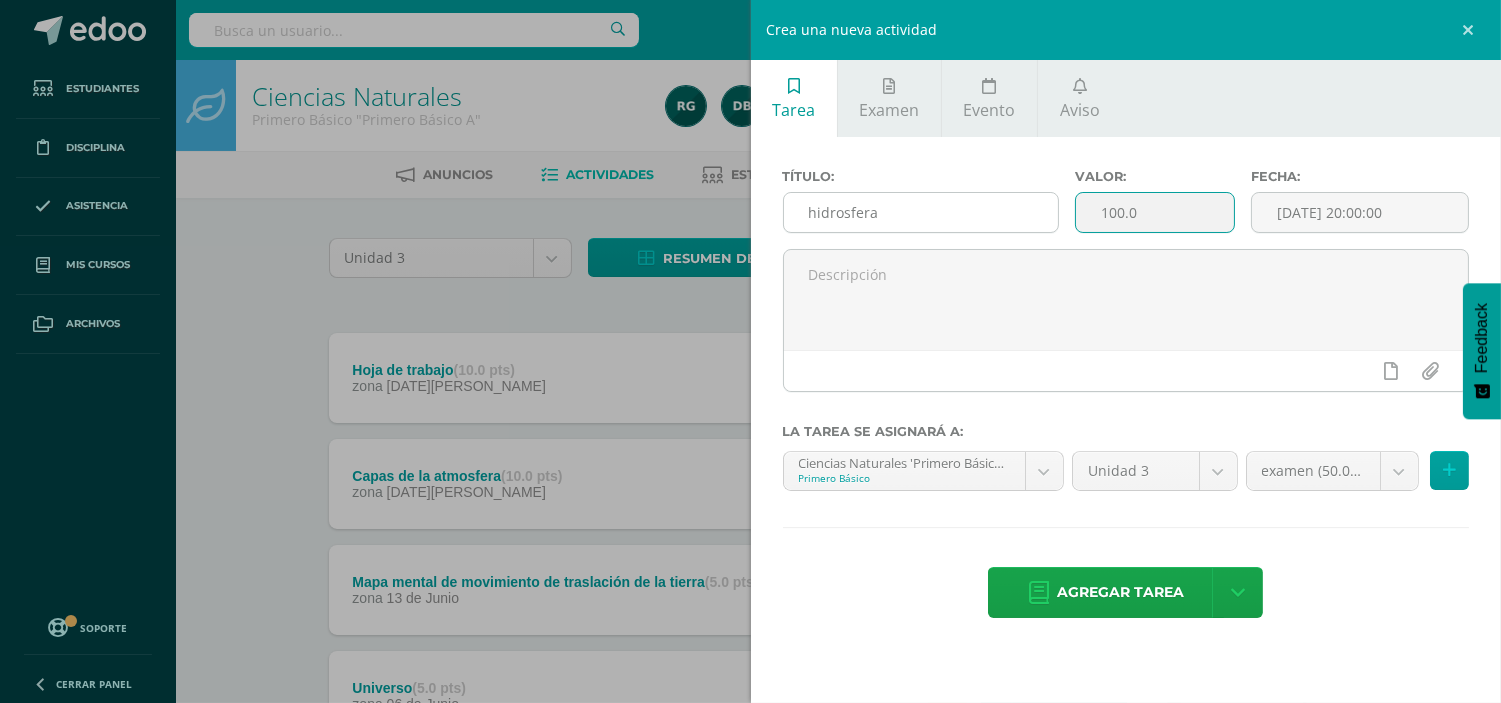 drag, startPoint x: 1175, startPoint y: 204, endPoint x: 847, endPoint y: 226, distance: 328.73697 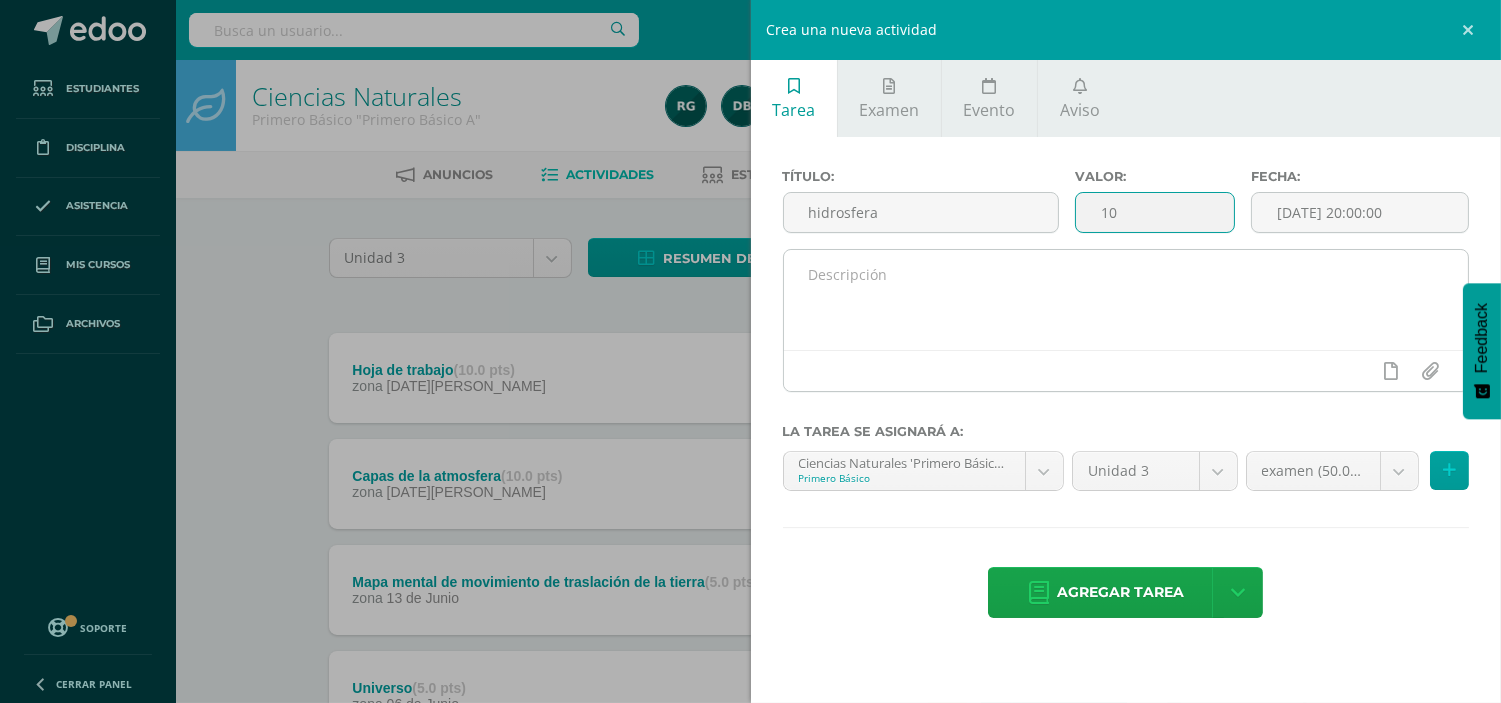 type on "1" 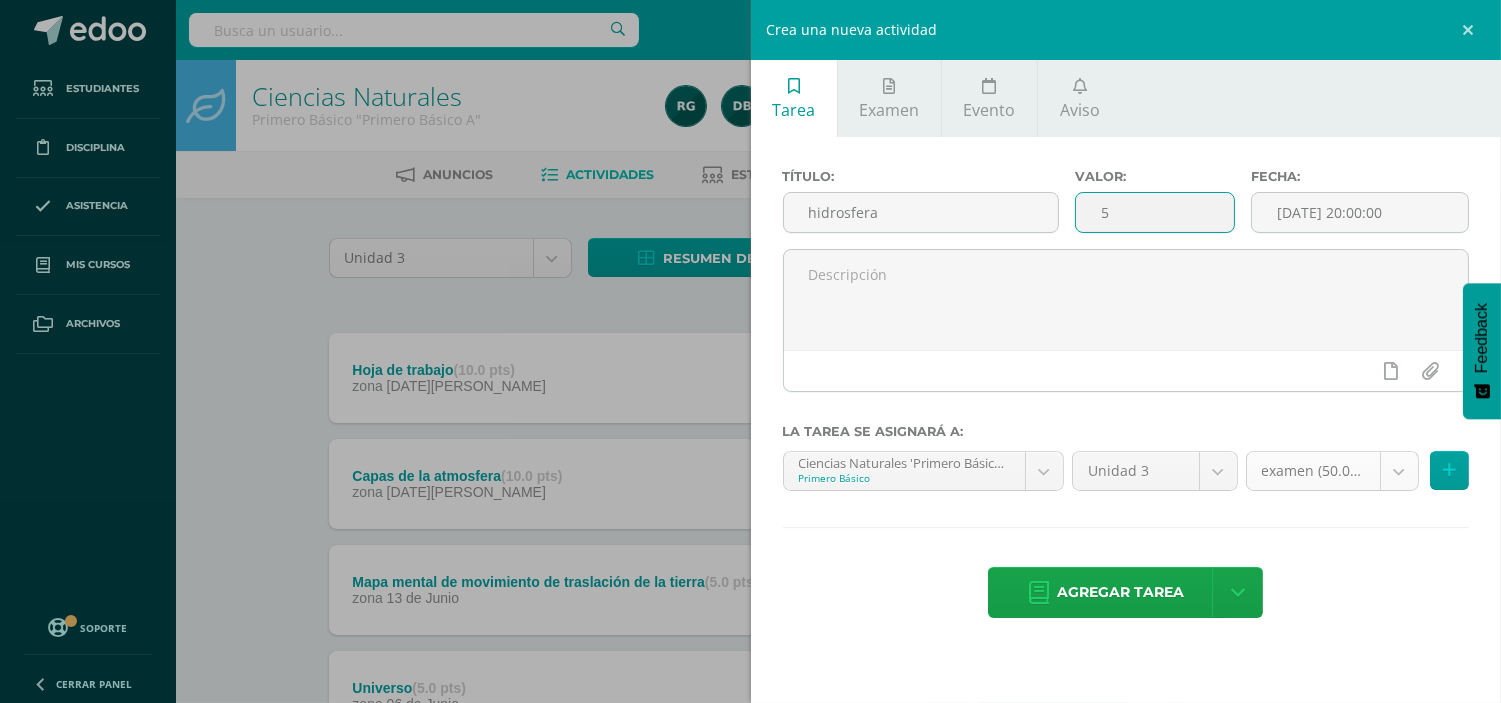 type on "5" 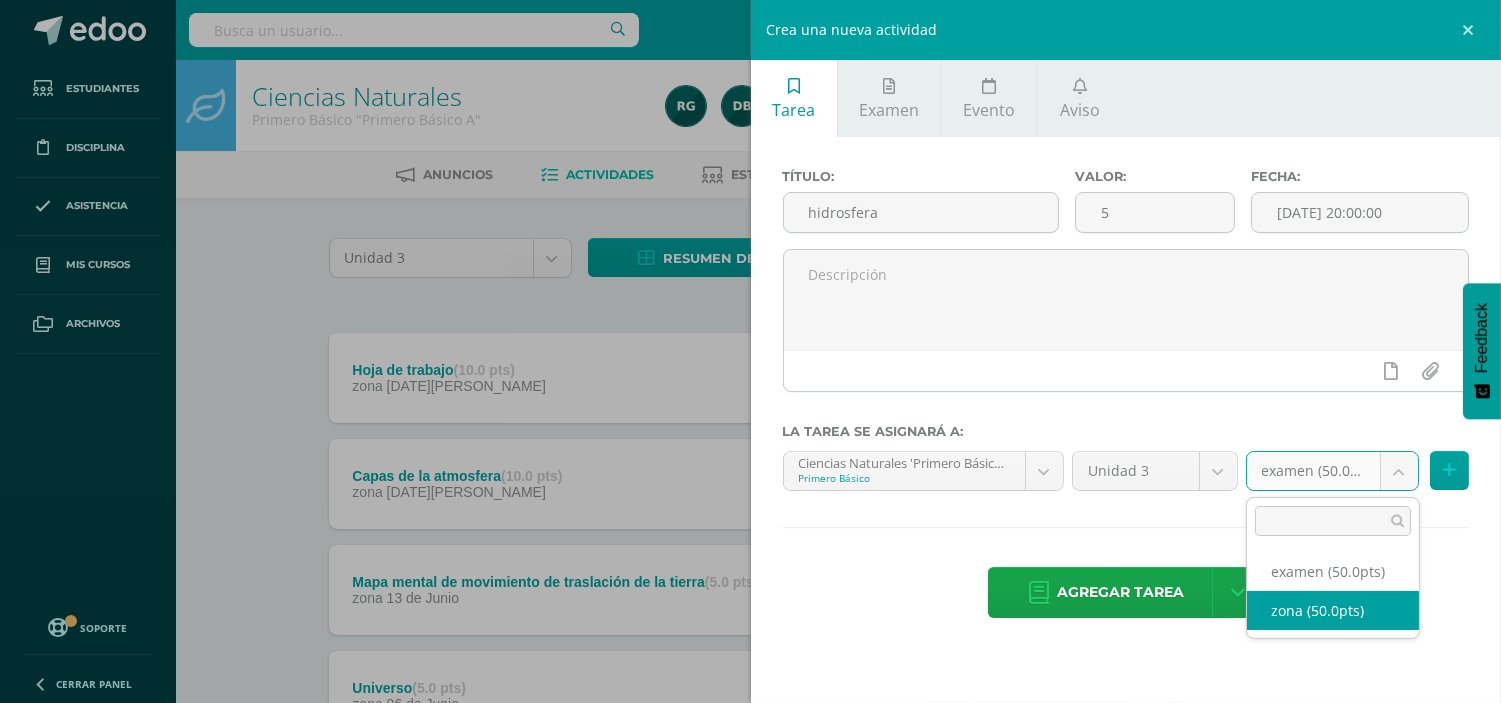 select on "102736" 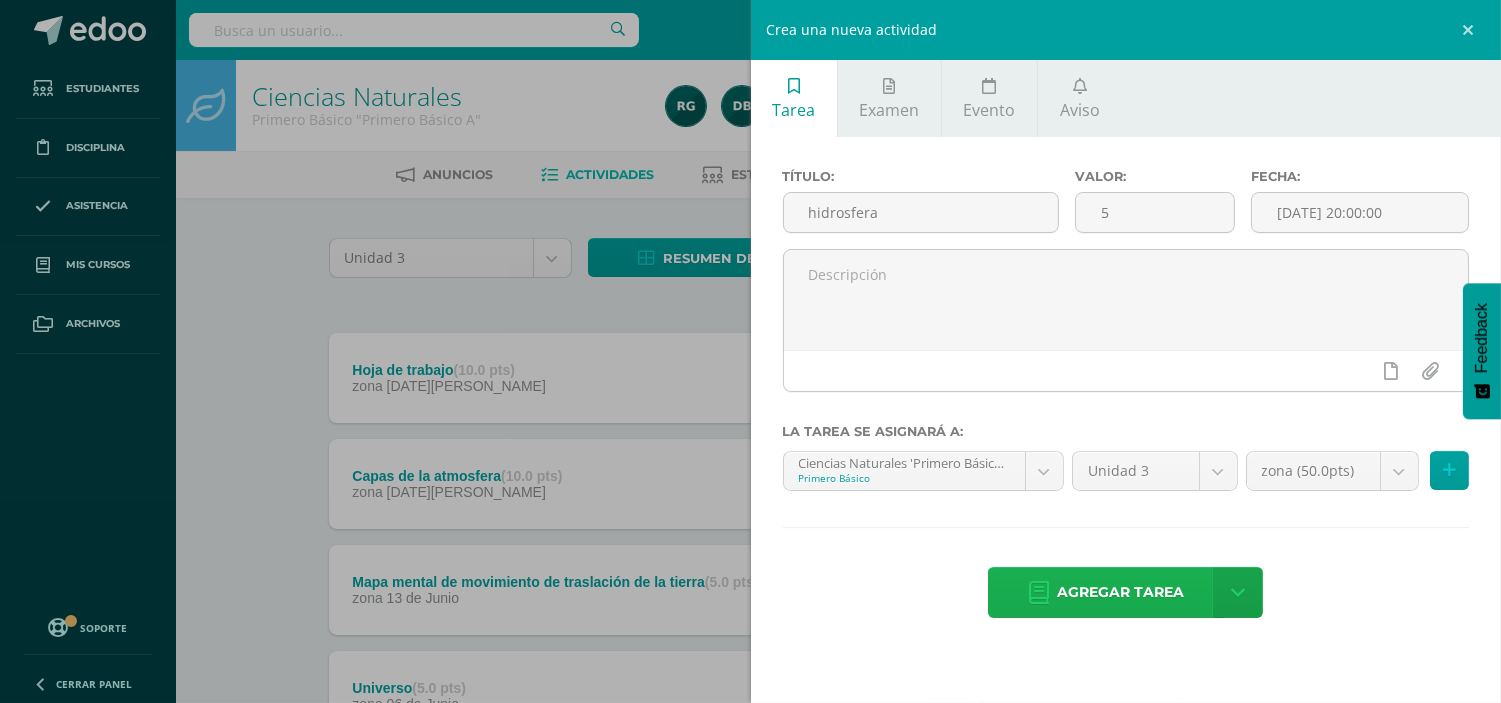 click on "Agregar tarea" at bounding box center [1120, 592] 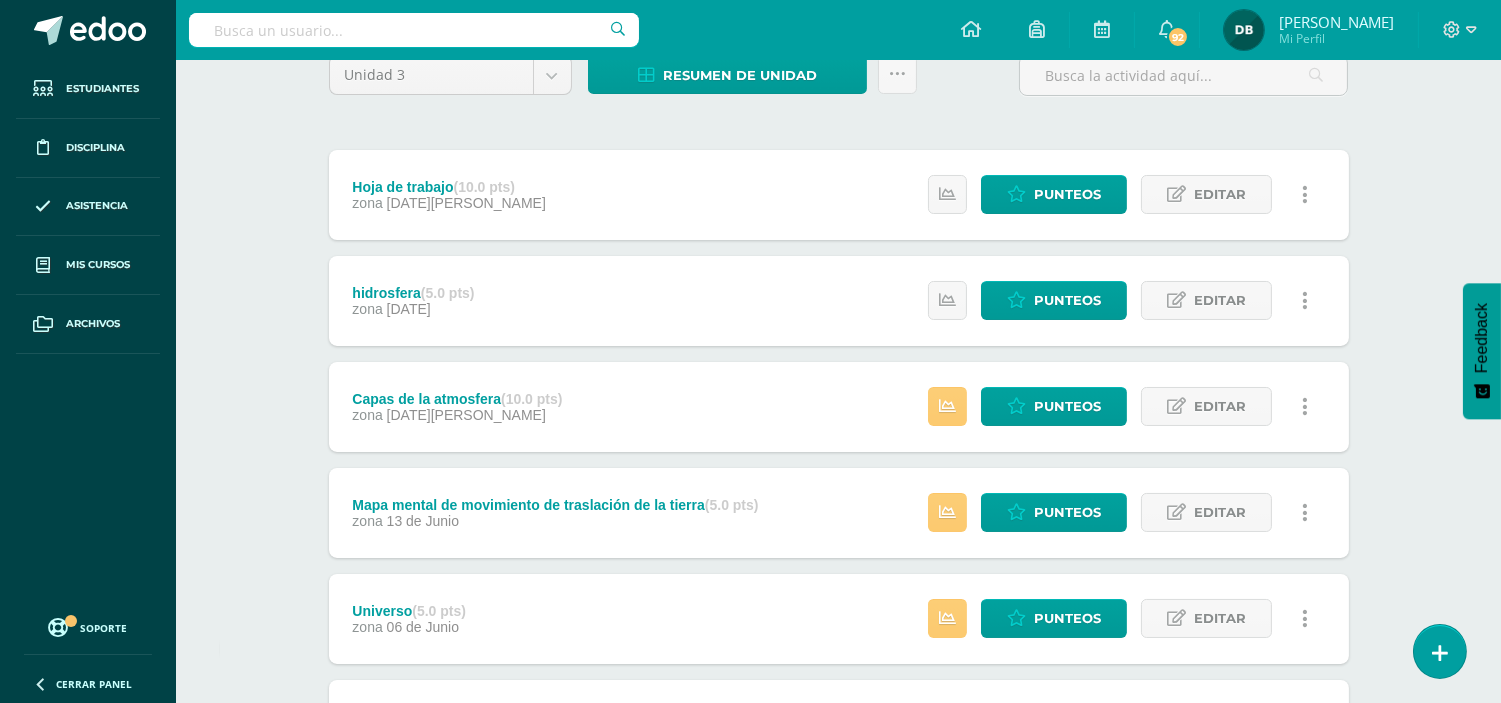 scroll, scrollTop: 184, scrollLeft: 0, axis: vertical 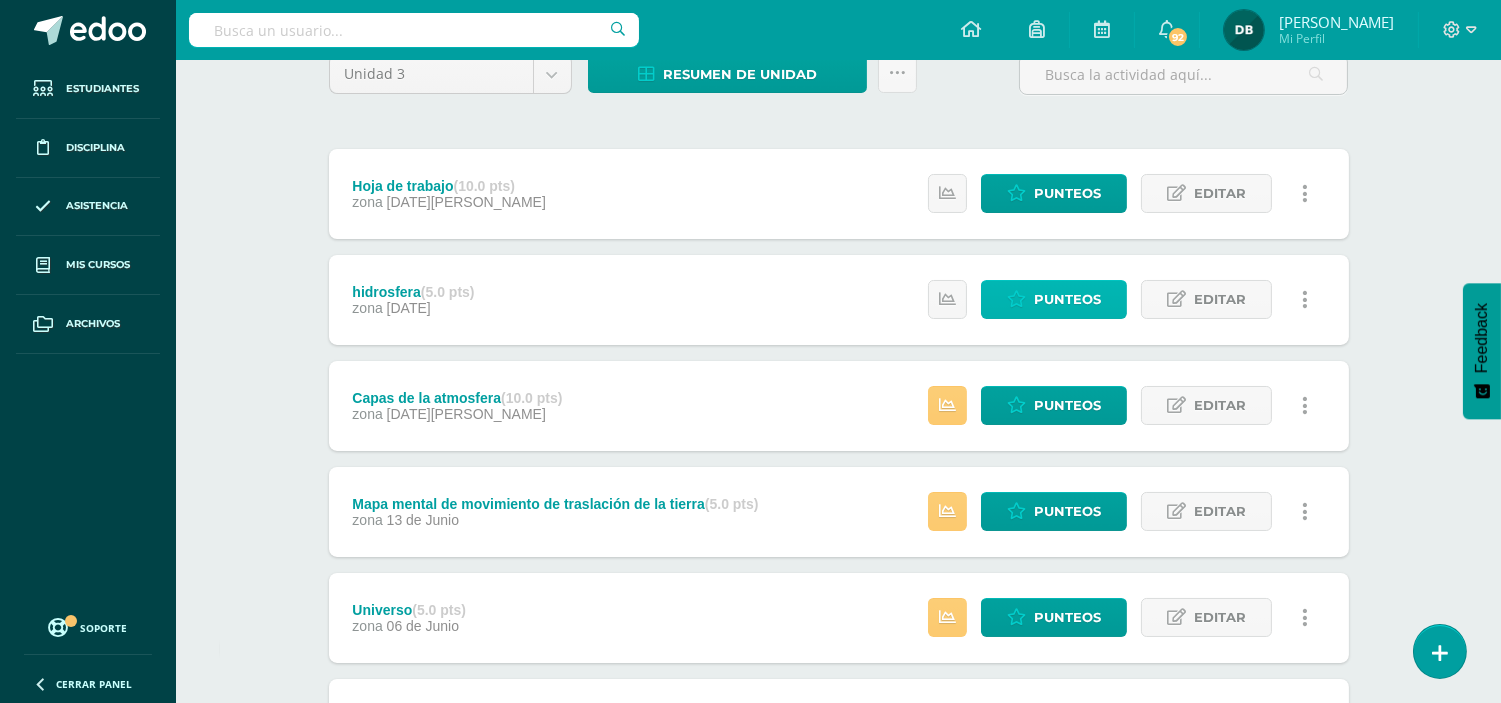 click on "Punteos" at bounding box center (1067, 299) 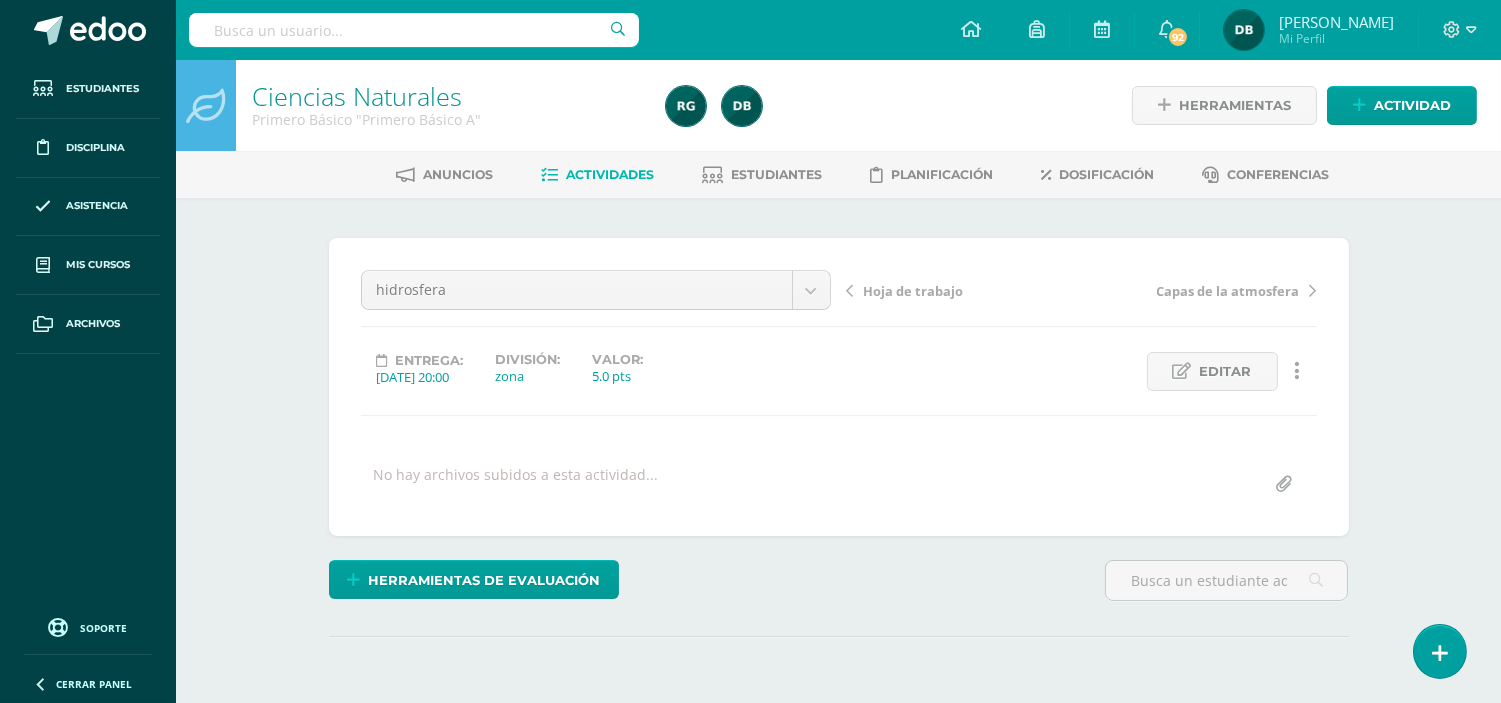 scroll, scrollTop: 170, scrollLeft: 0, axis: vertical 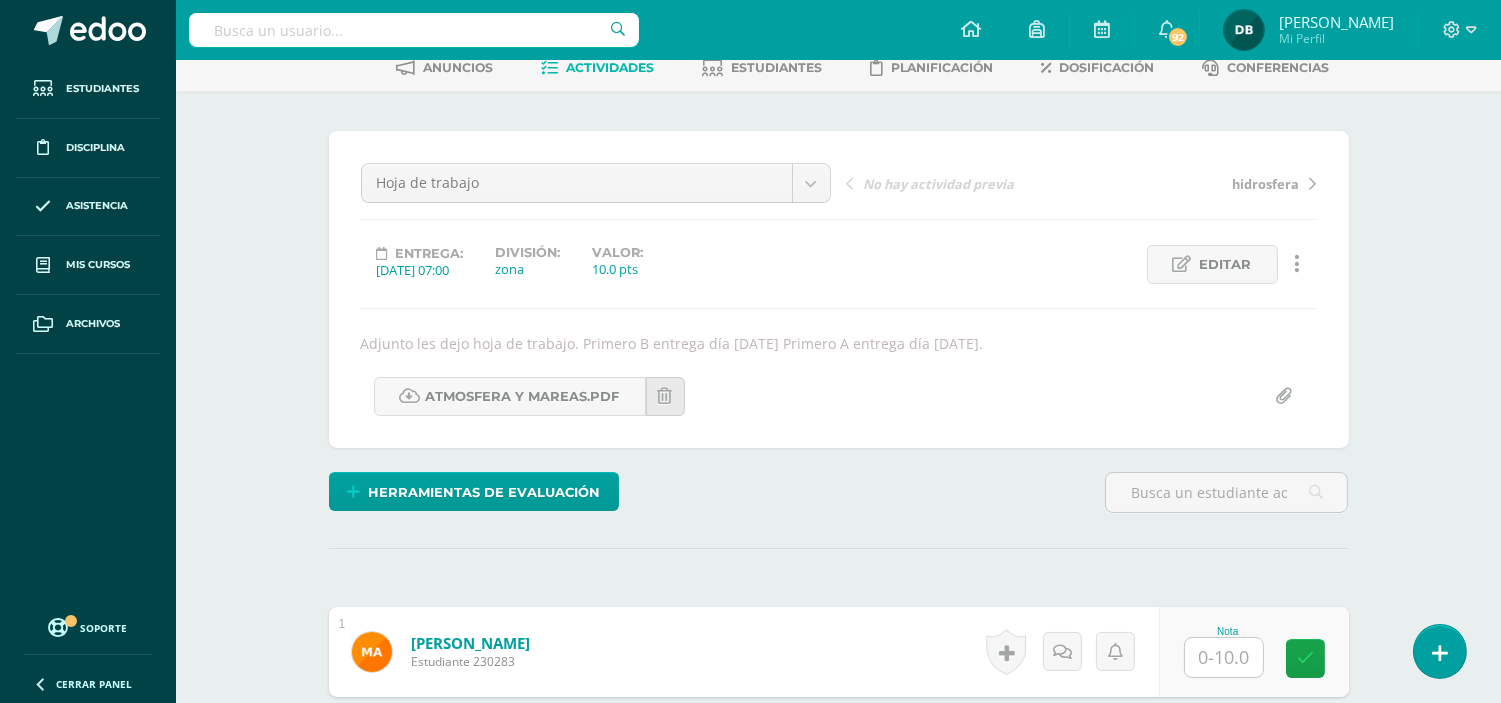 click on "hidrosfera" at bounding box center (1266, 184) 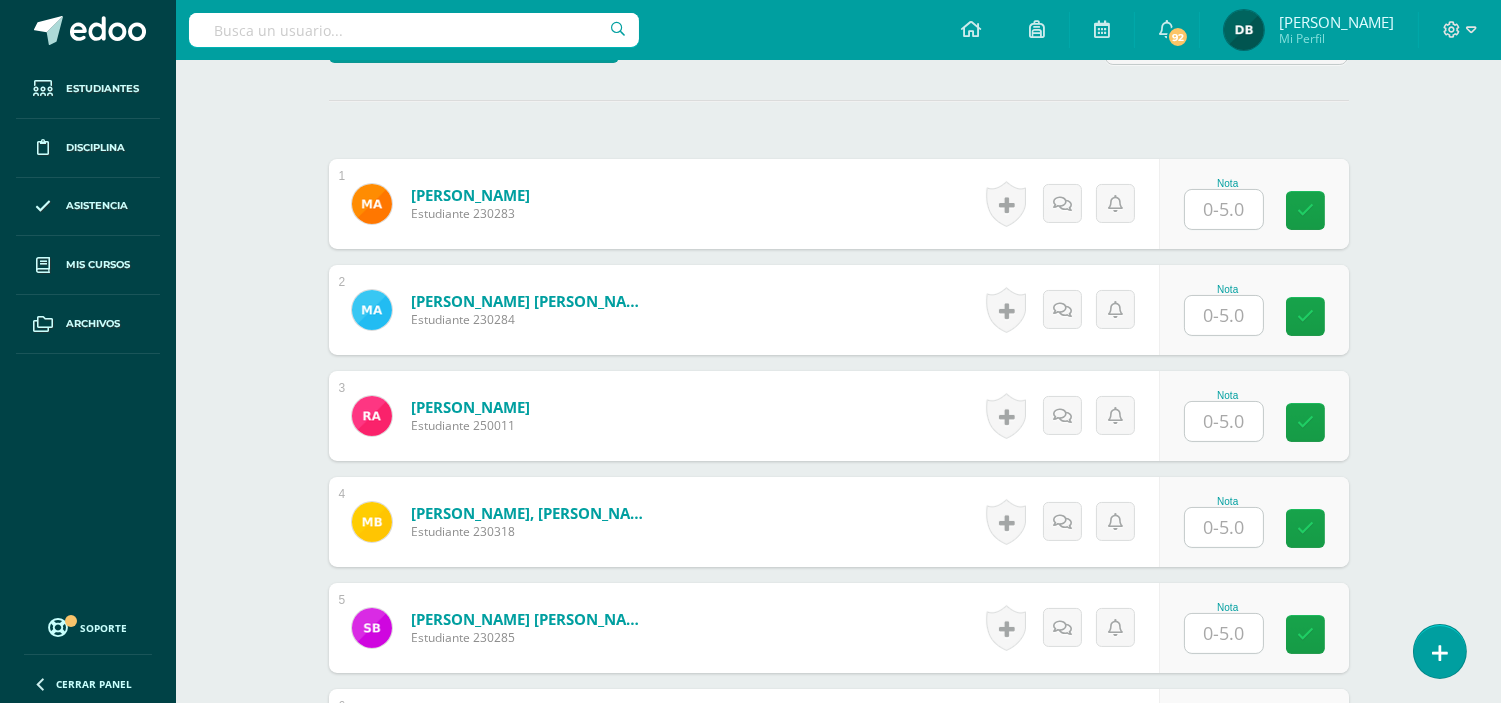 scroll, scrollTop: 537, scrollLeft: 0, axis: vertical 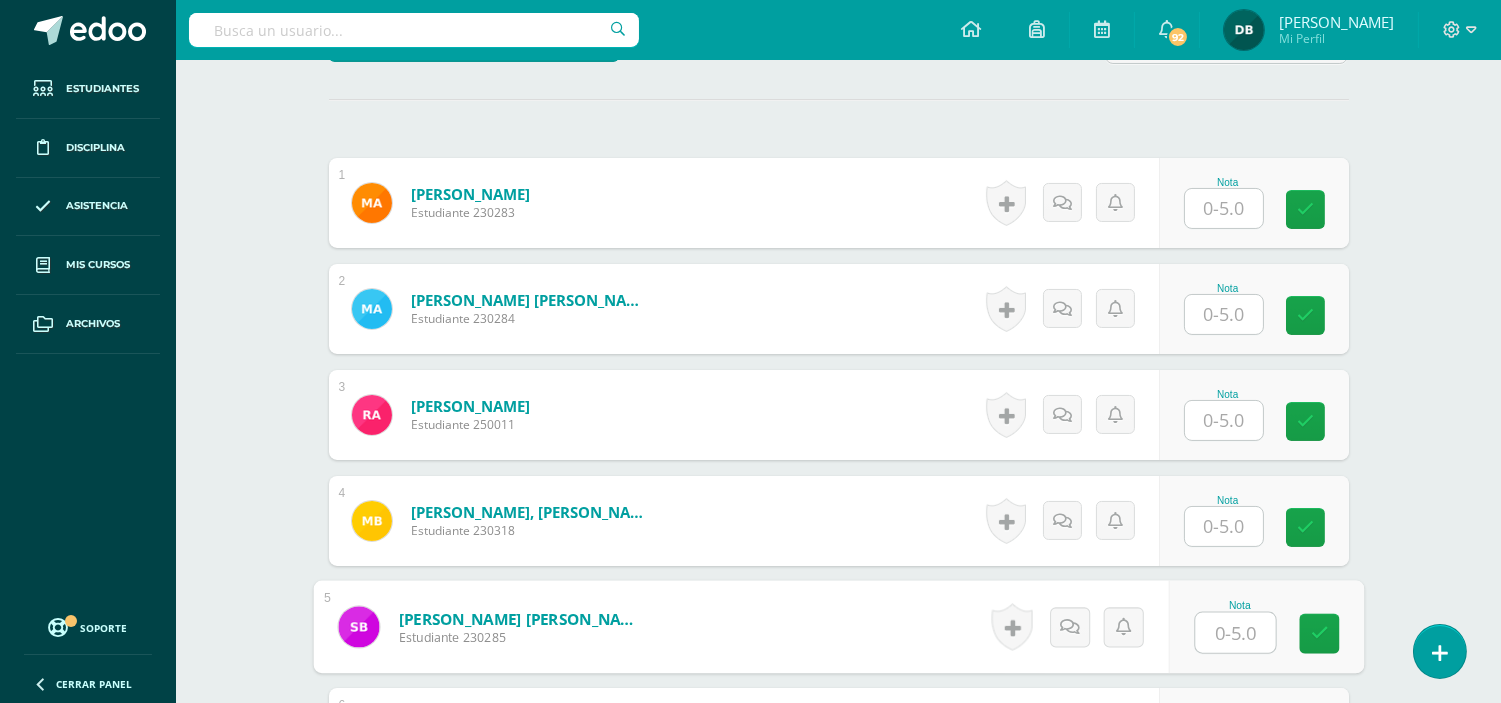 click at bounding box center [1235, 633] 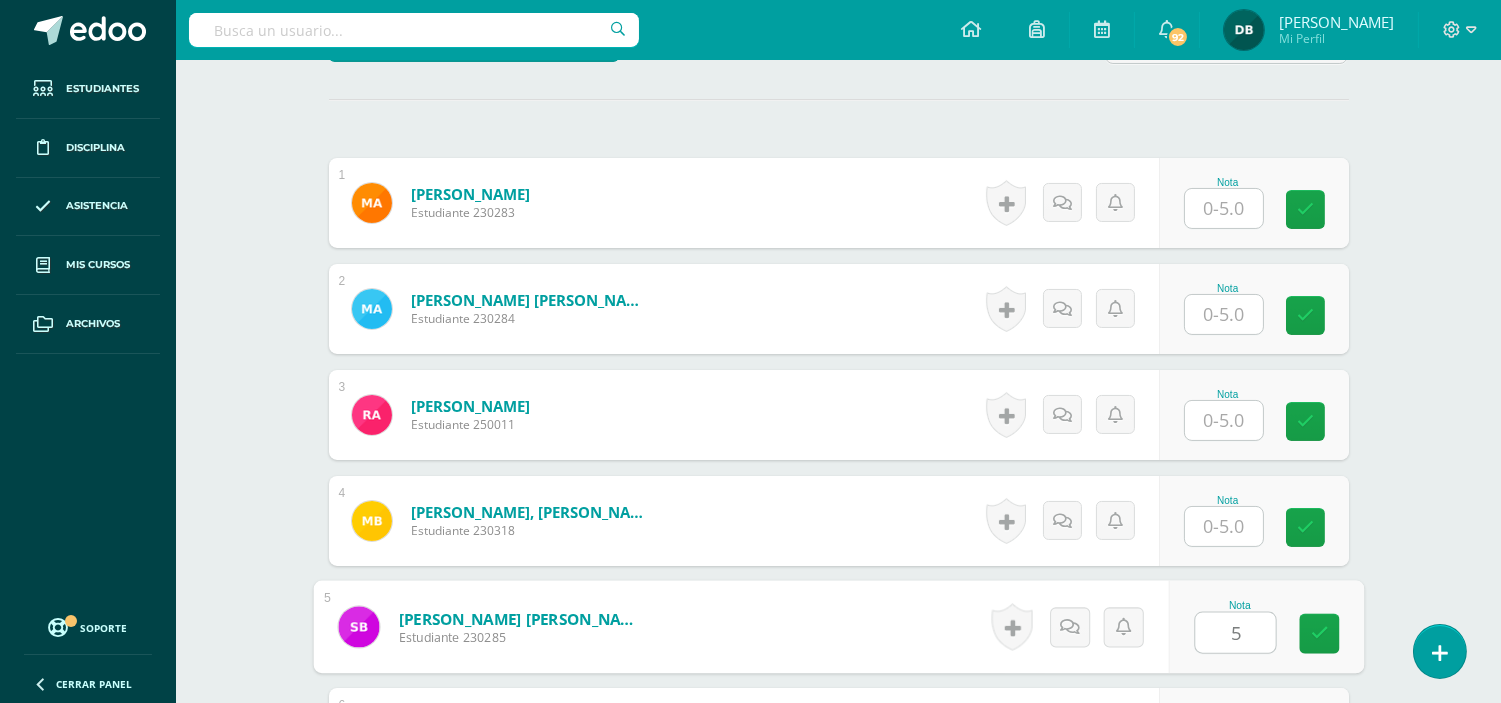 type on "5" 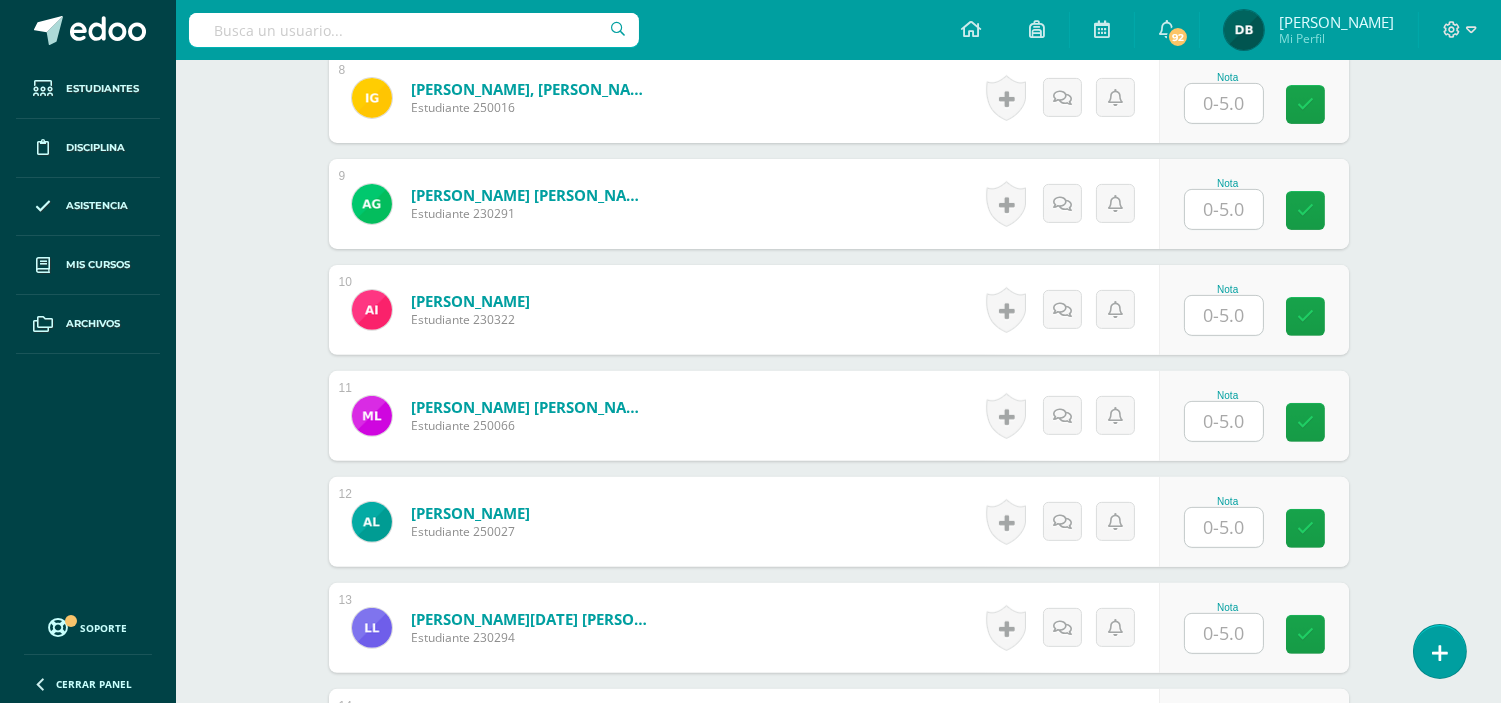 scroll, scrollTop: 1385, scrollLeft: 0, axis: vertical 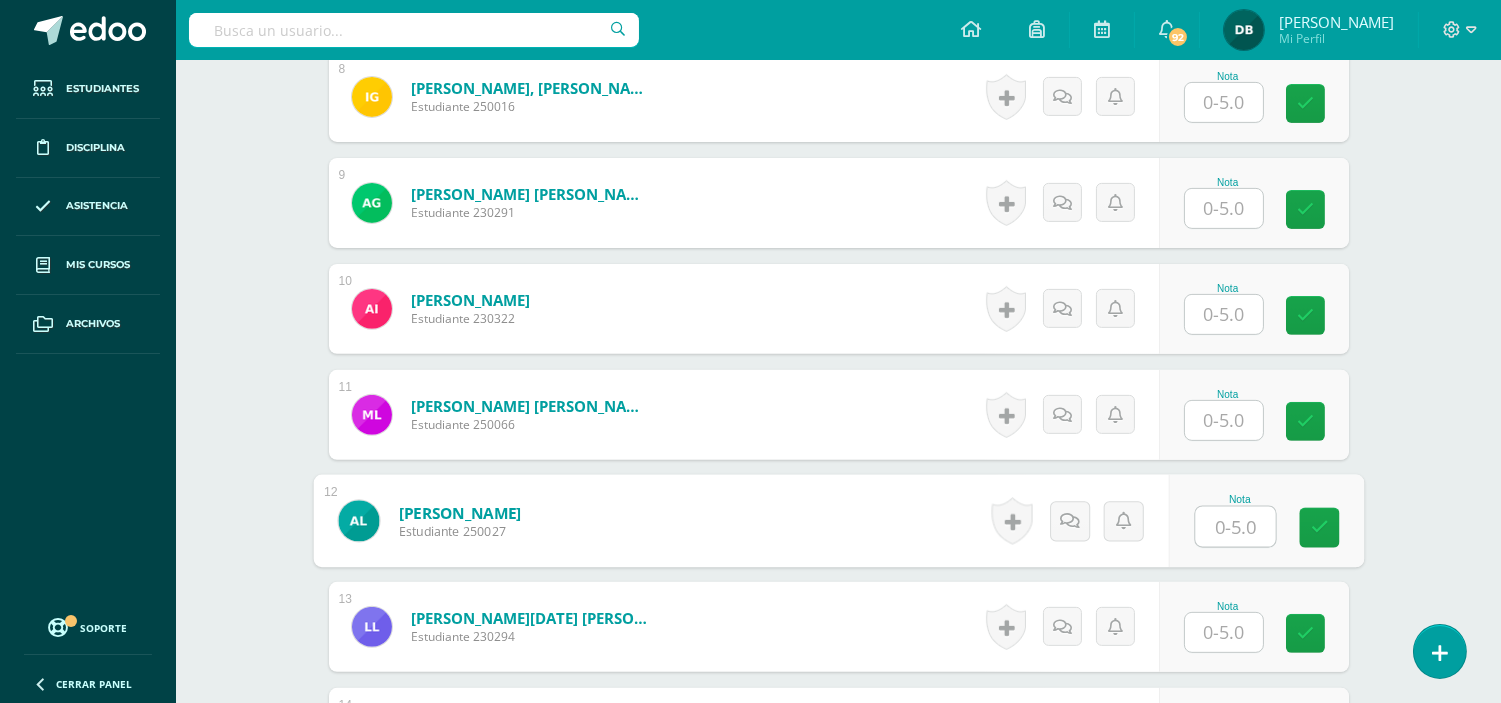 click at bounding box center (1235, 527) 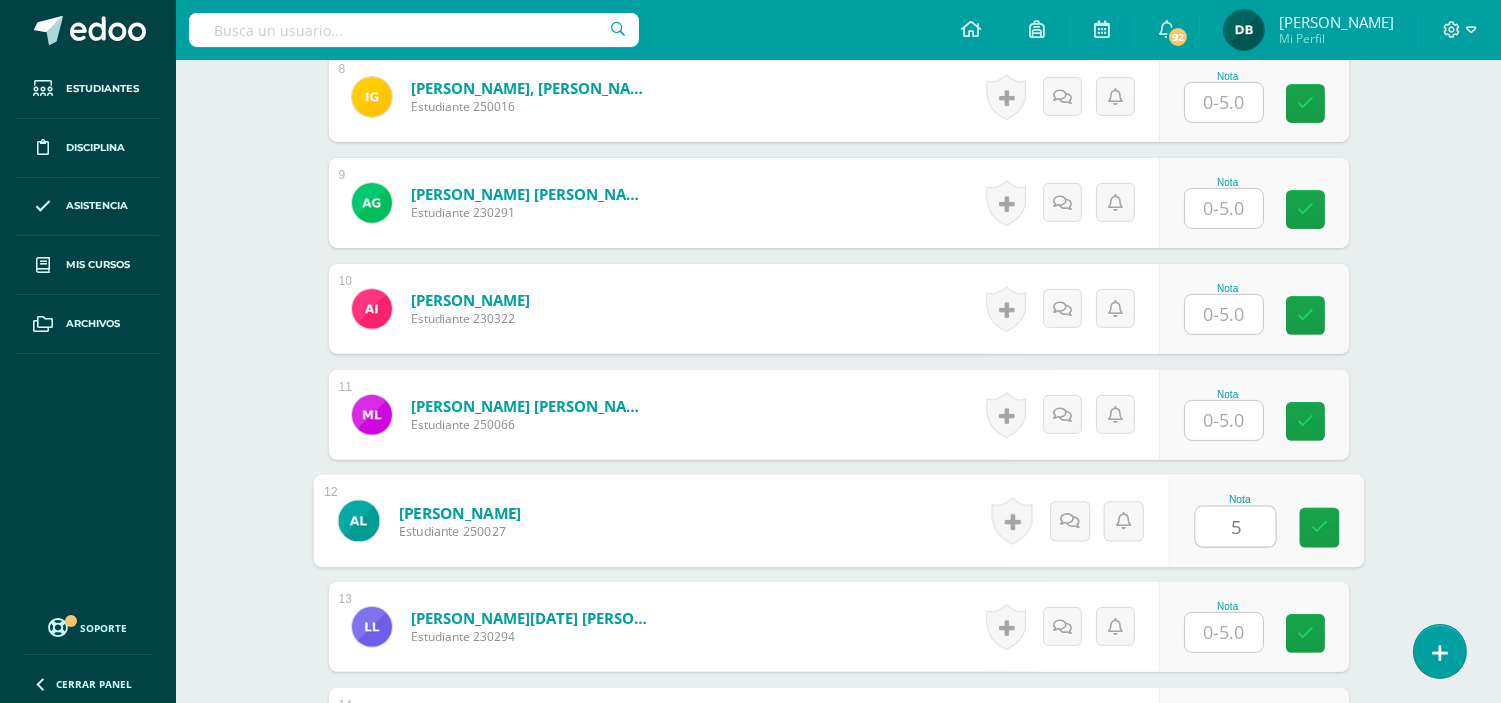 type on "5" 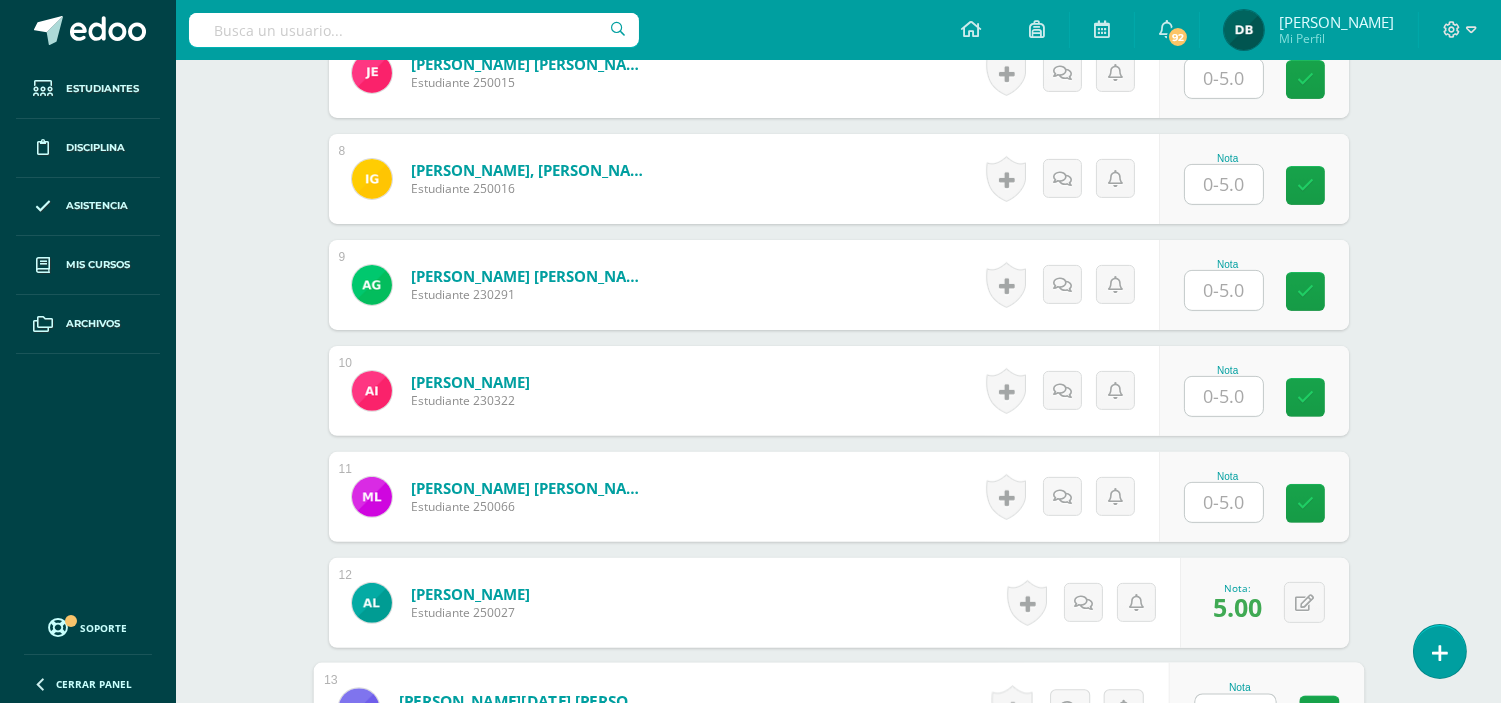scroll, scrollTop: 1301, scrollLeft: 0, axis: vertical 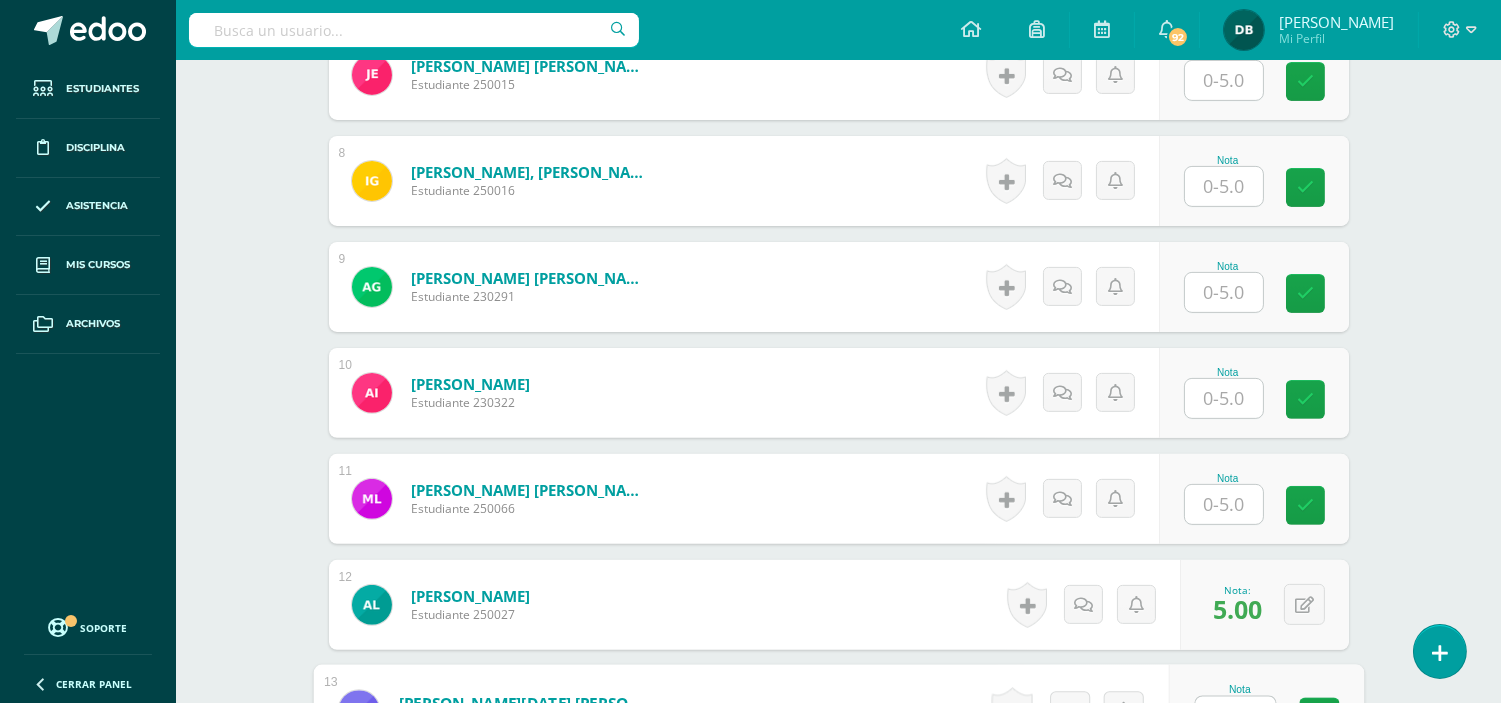 click at bounding box center [1224, 292] 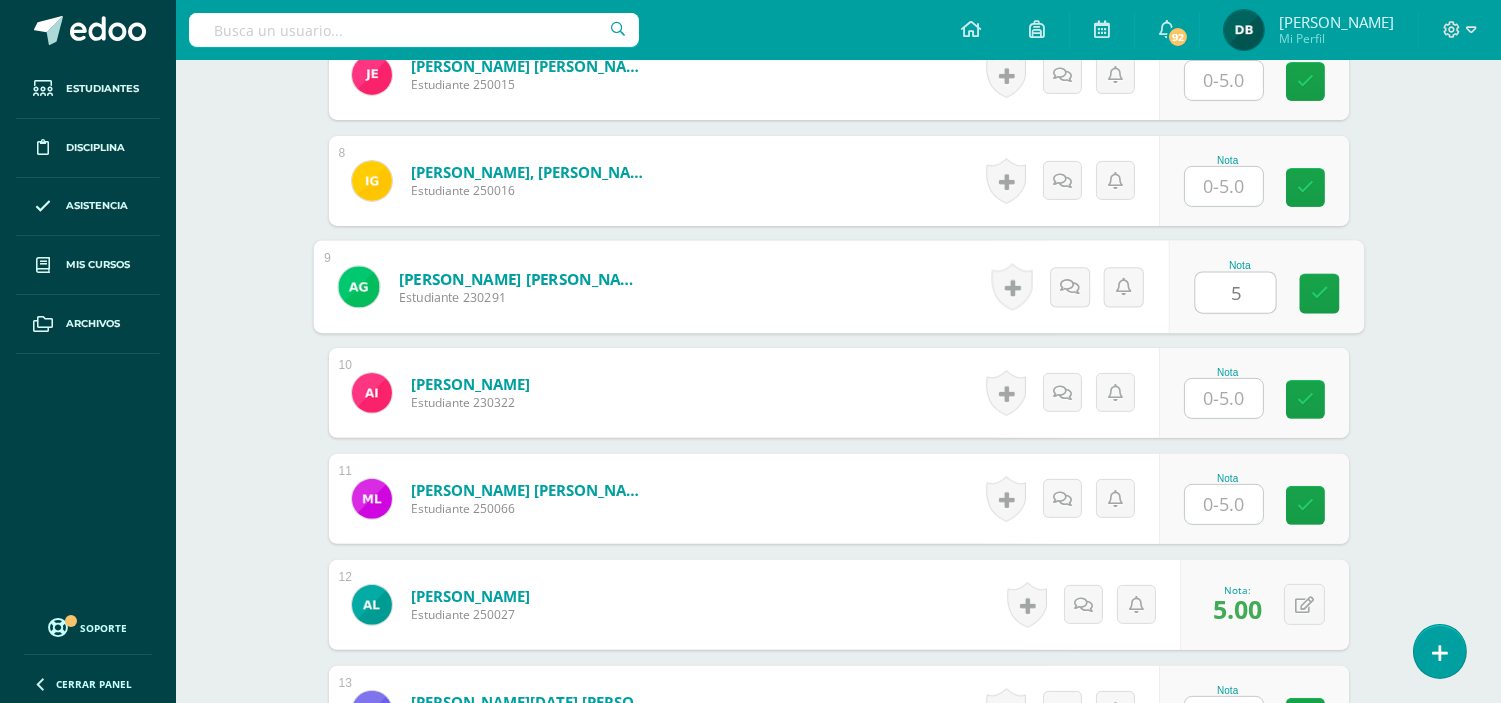type on "5" 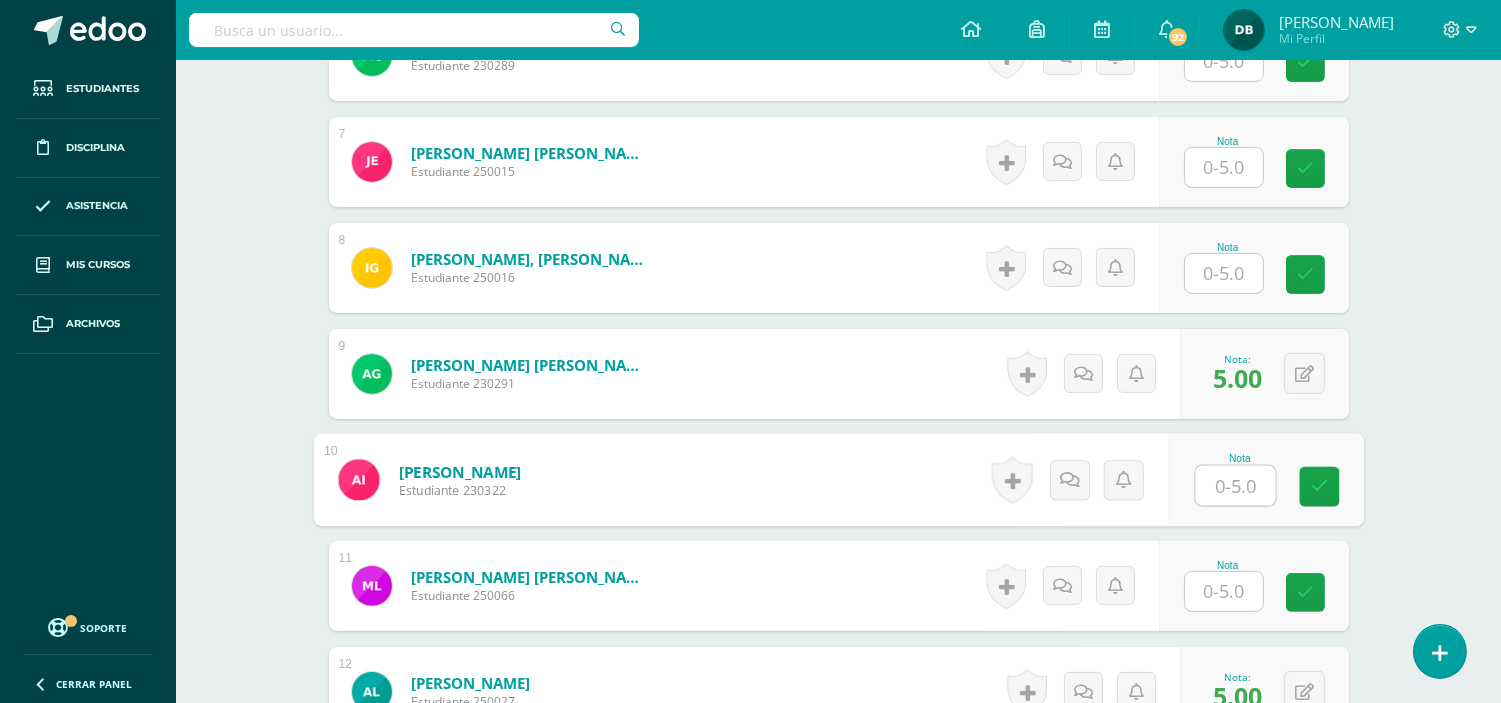 scroll, scrollTop: 1213, scrollLeft: 0, axis: vertical 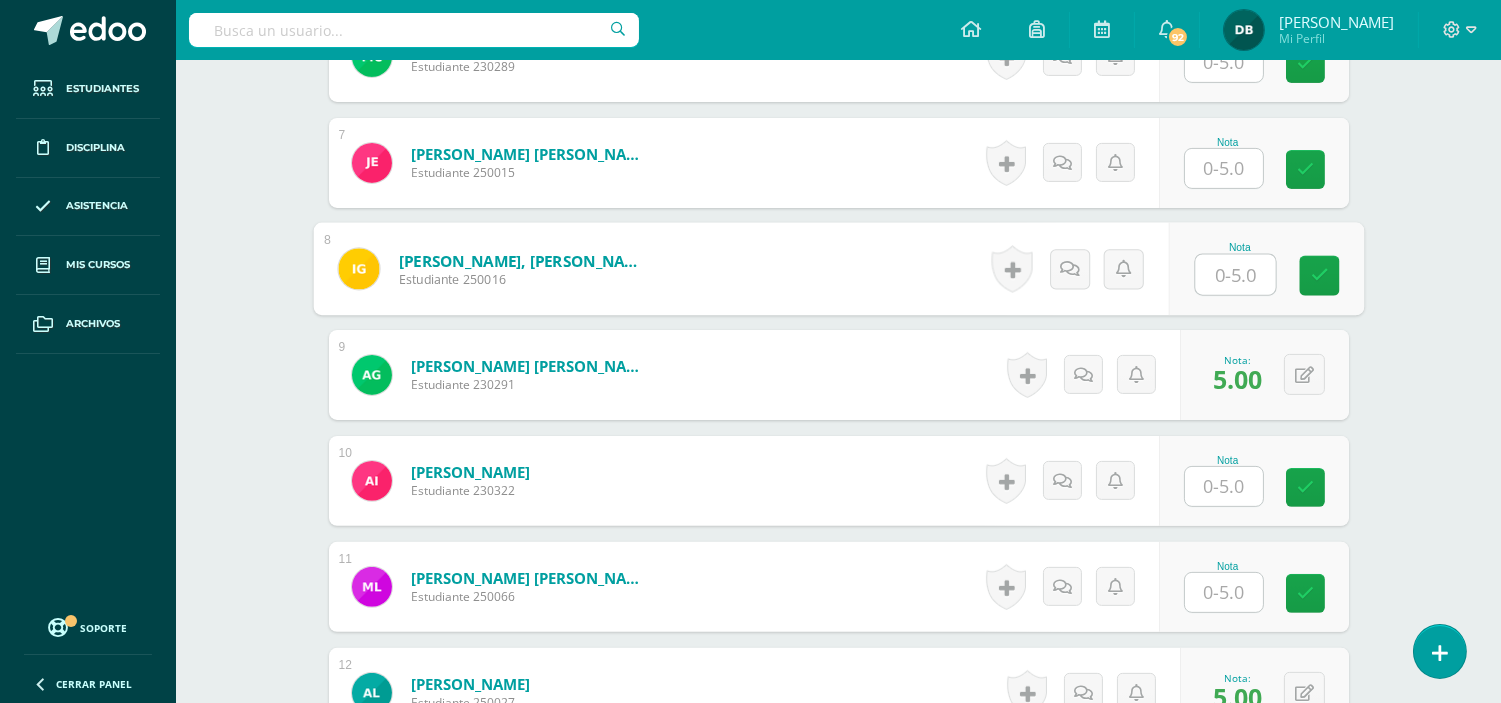 click at bounding box center (1235, 275) 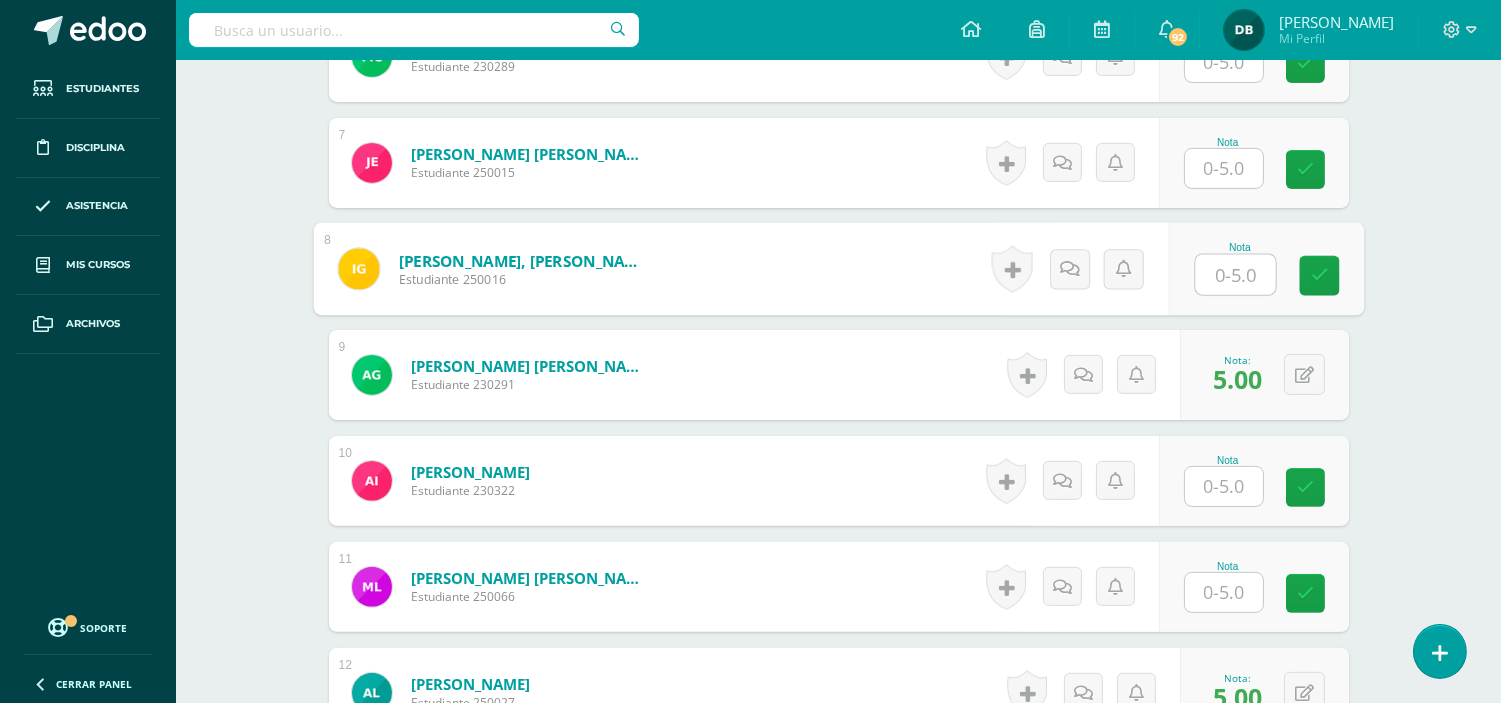 type on "5" 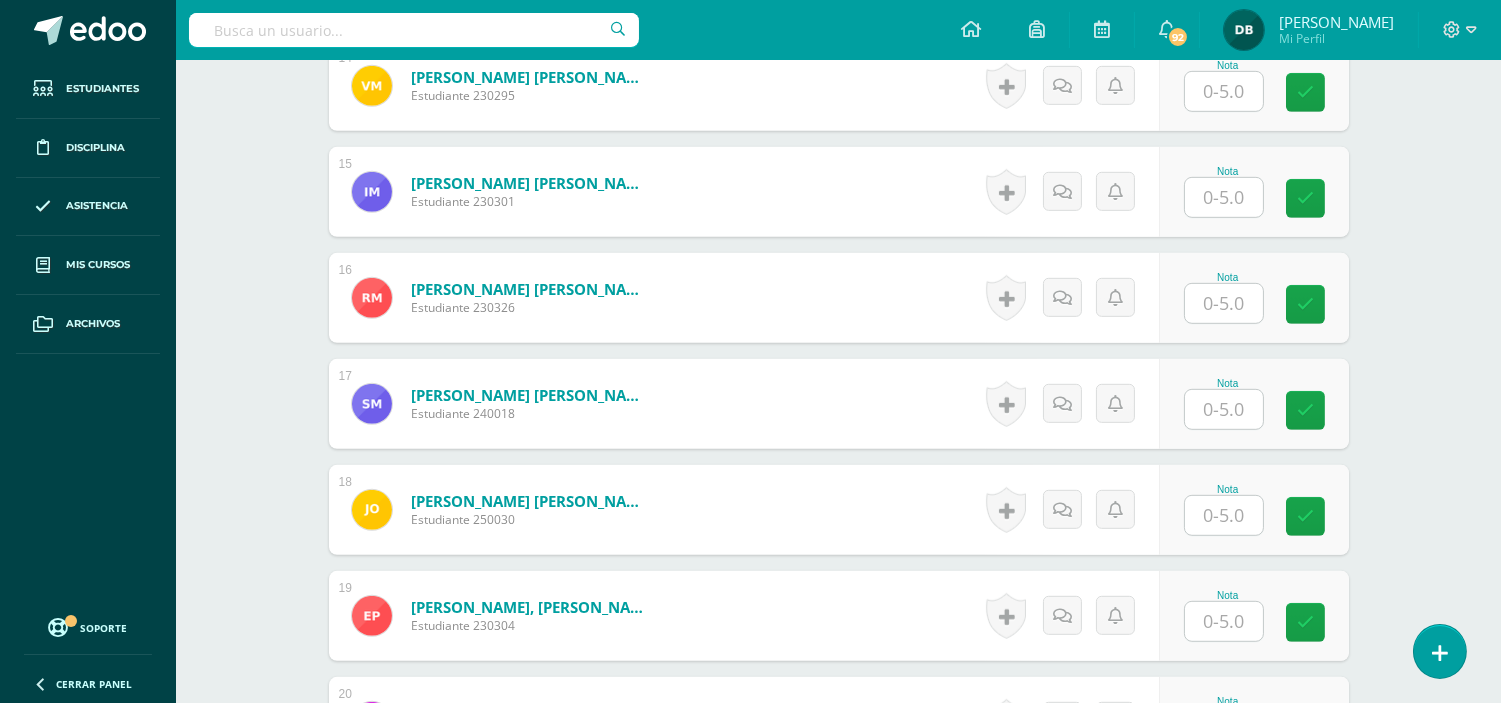 scroll, scrollTop: 2045, scrollLeft: 0, axis: vertical 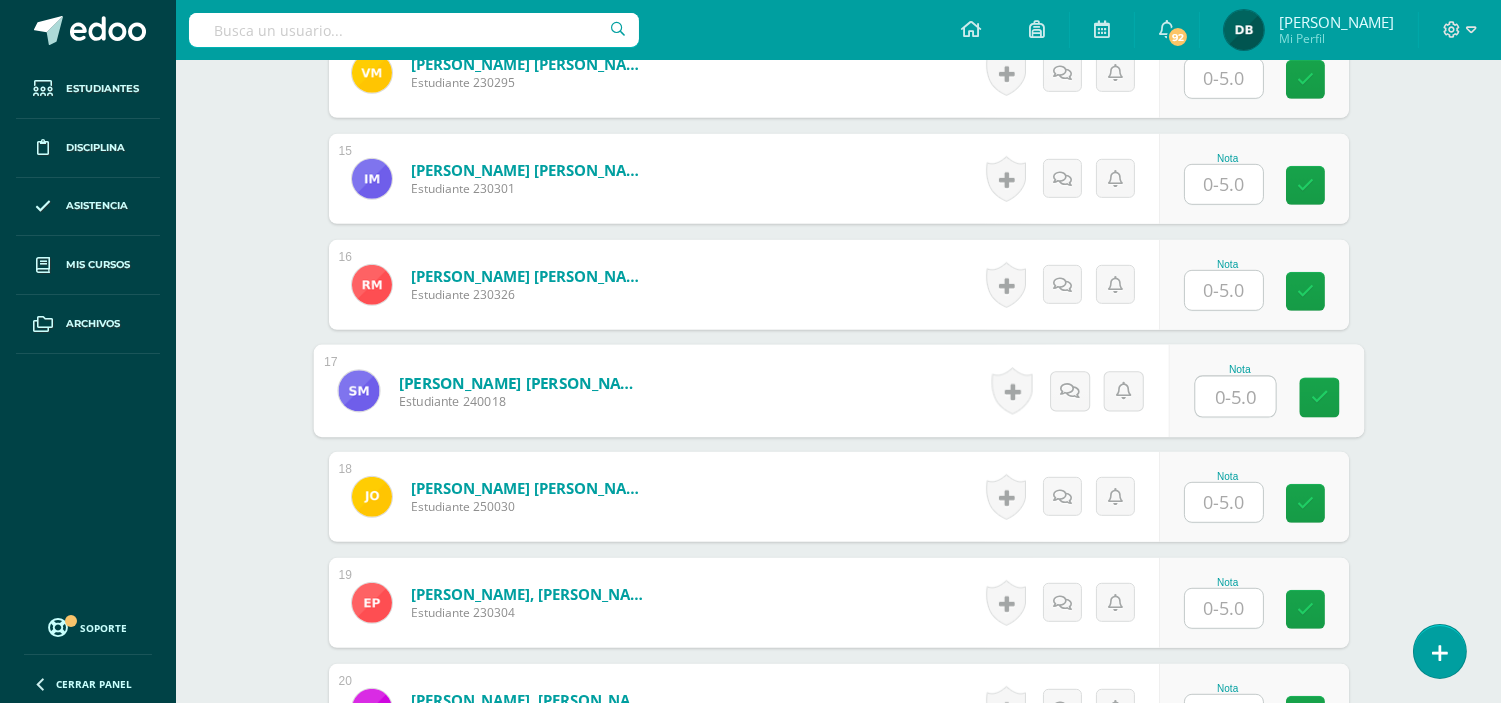 click at bounding box center [1235, 397] 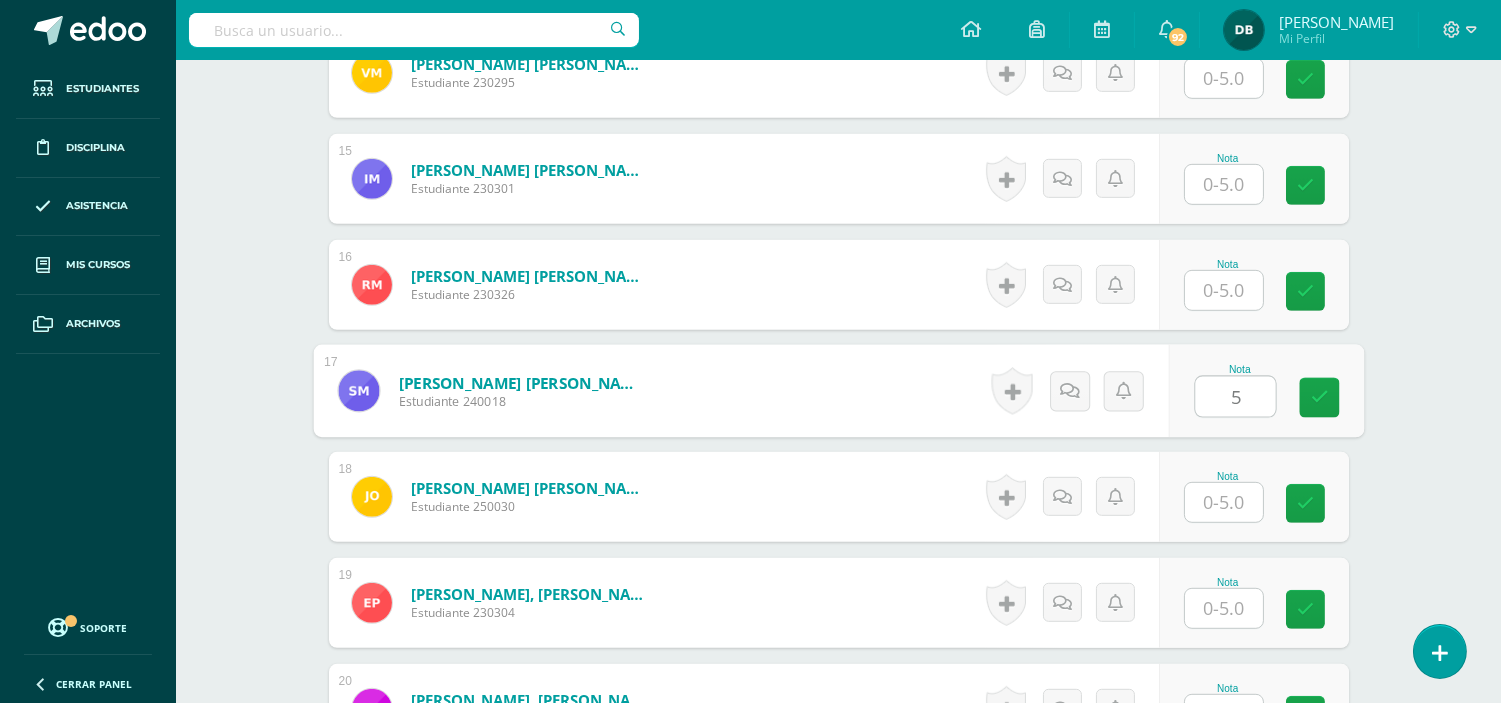 type on "5" 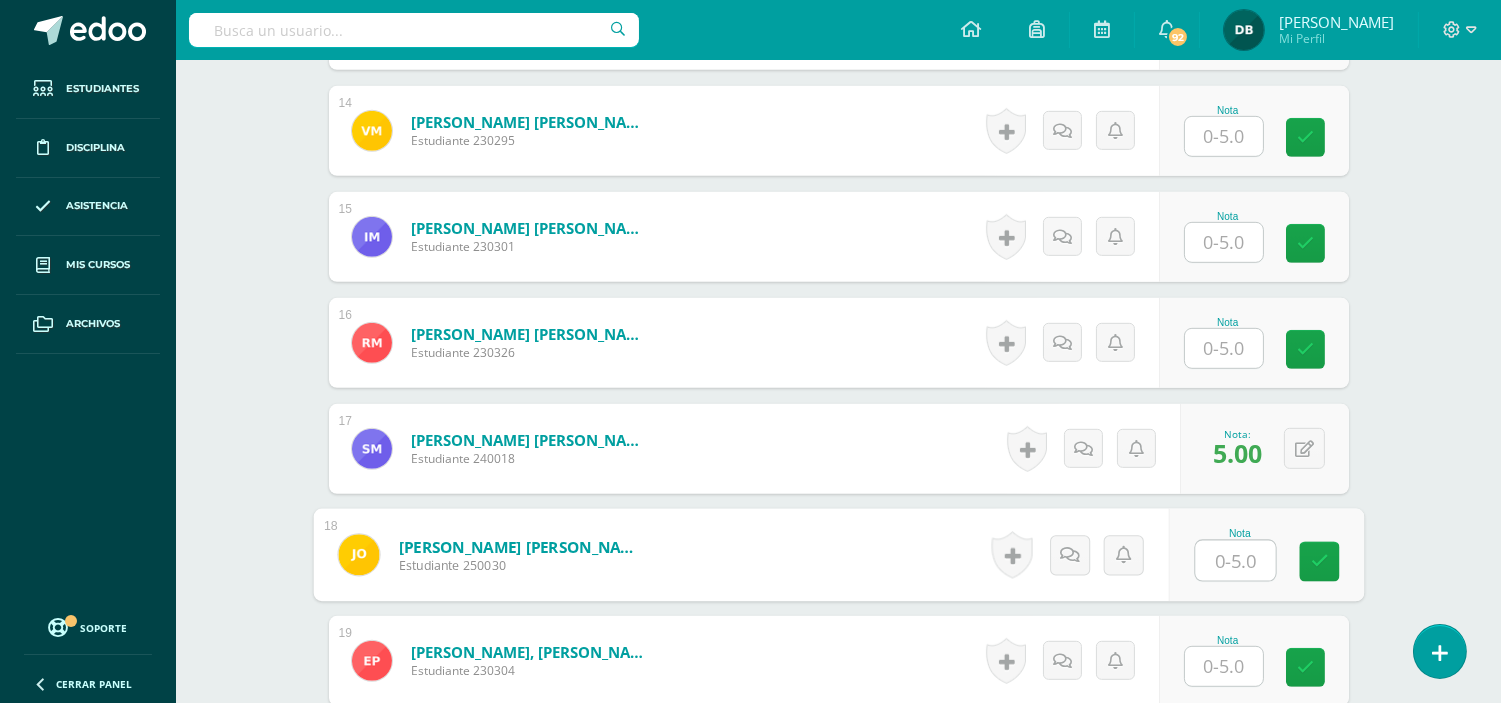 scroll, scrollTop: 1986, scrollLeft: 0, axis: vertical 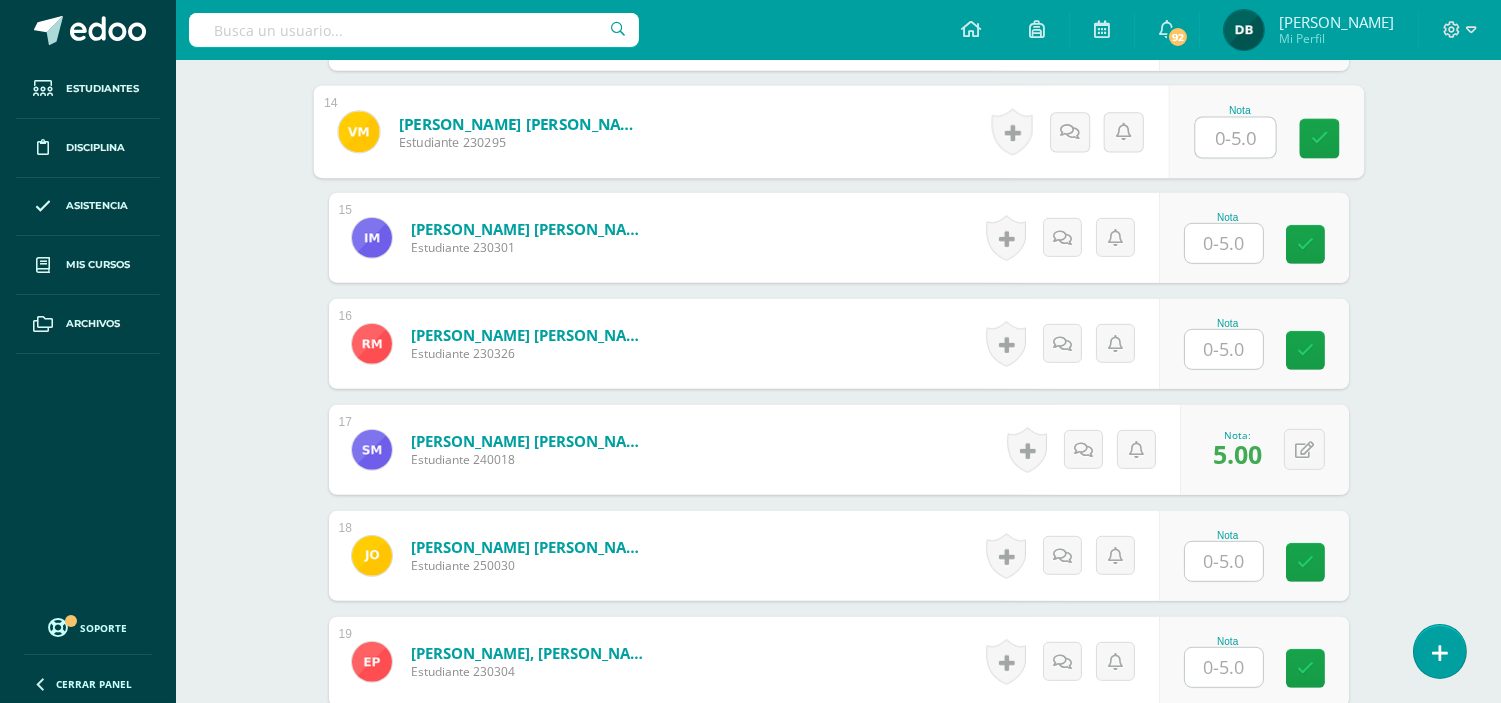 click at bounding box center (1235, 138) 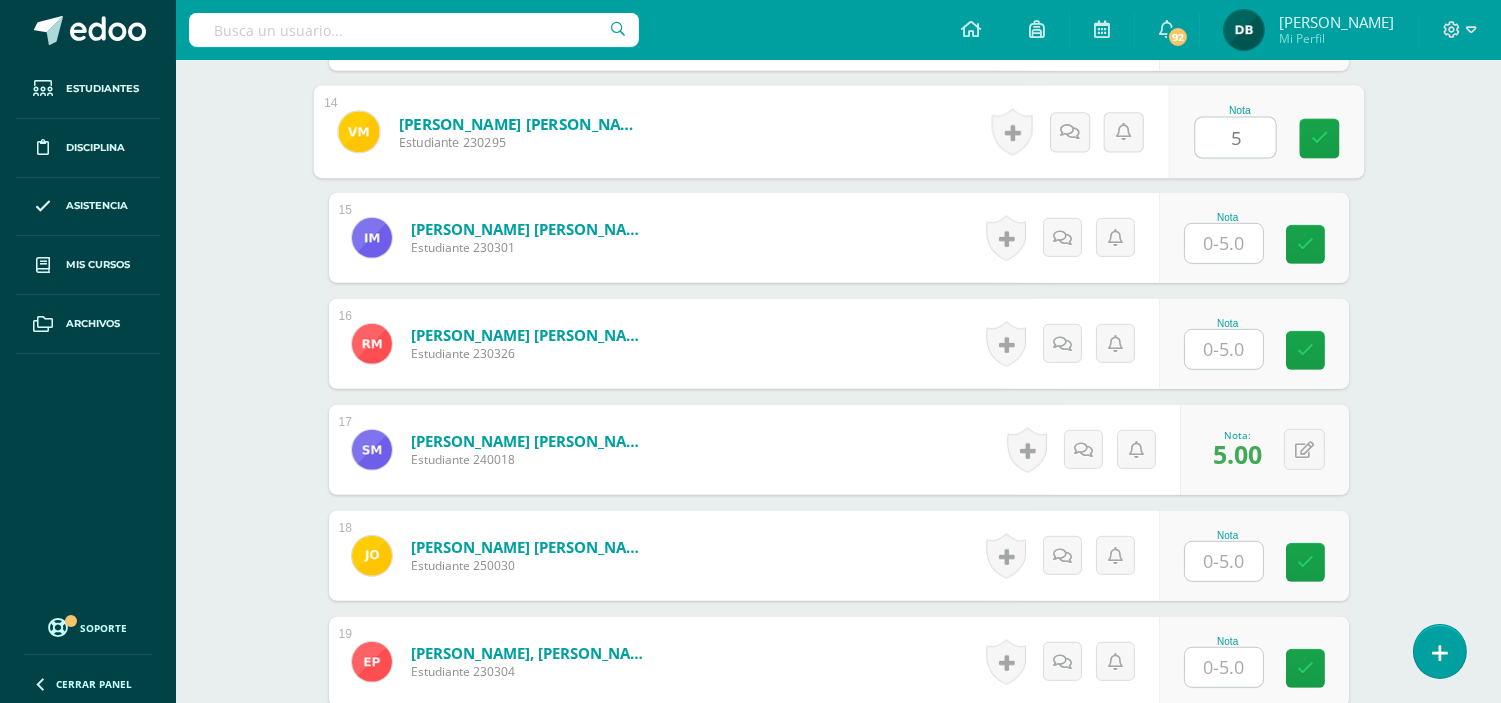 type on "5" 